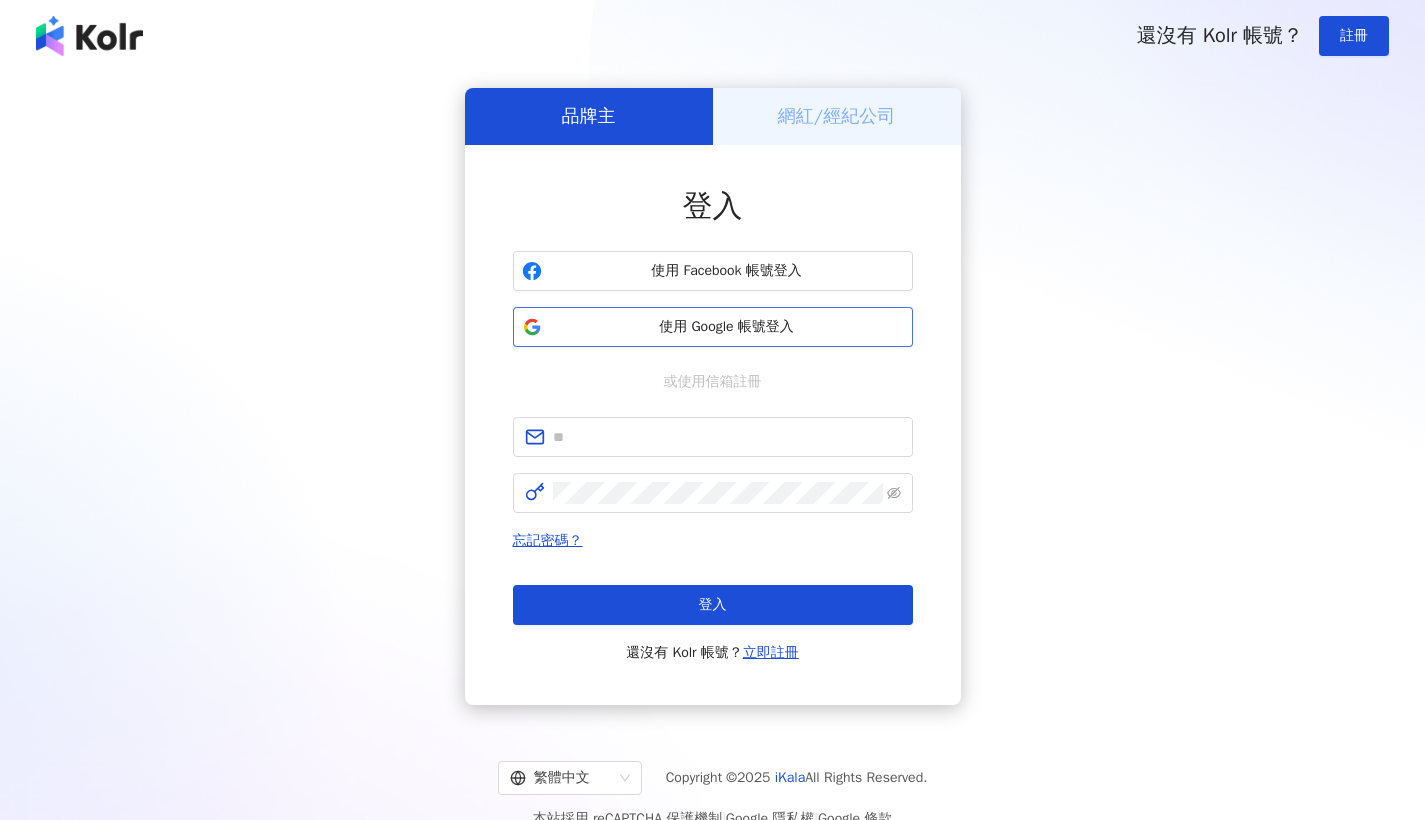 scroll, scrollTop: 0, scrollLeft: 0, axis: both 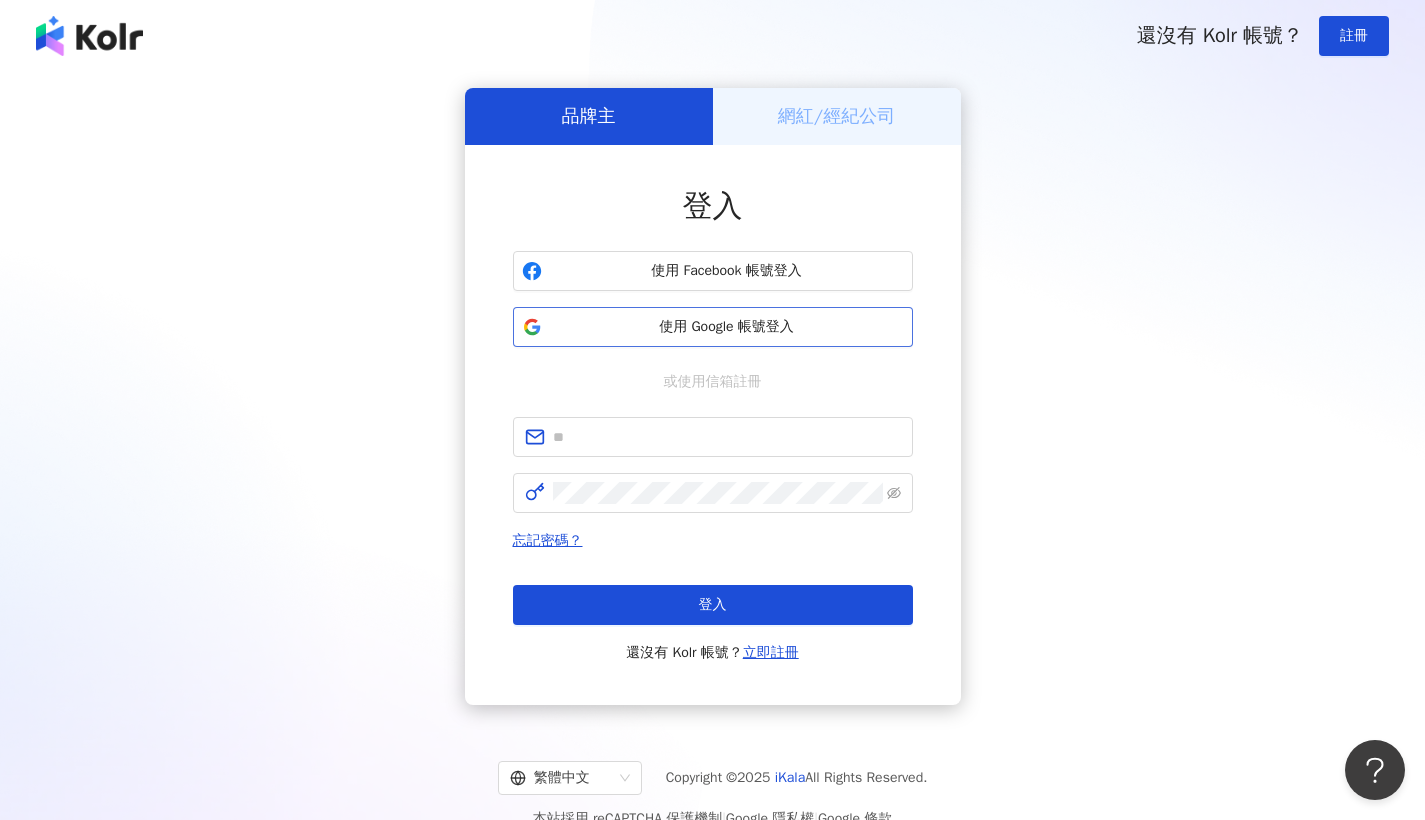 click on "使用 Google 帳號登入" at bounding box center [727, 327] 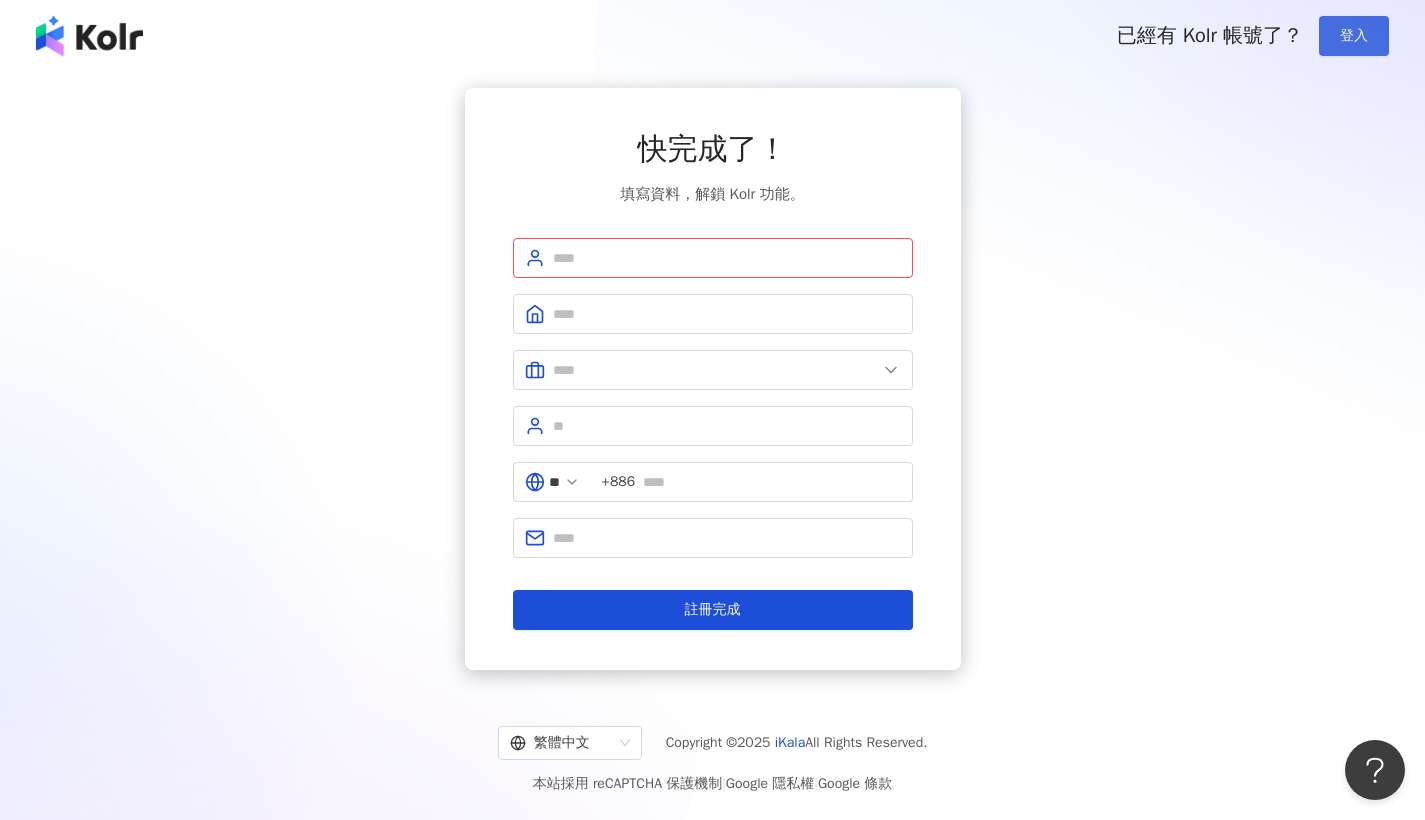 click on "登入" at bounding box center (1354, 36) 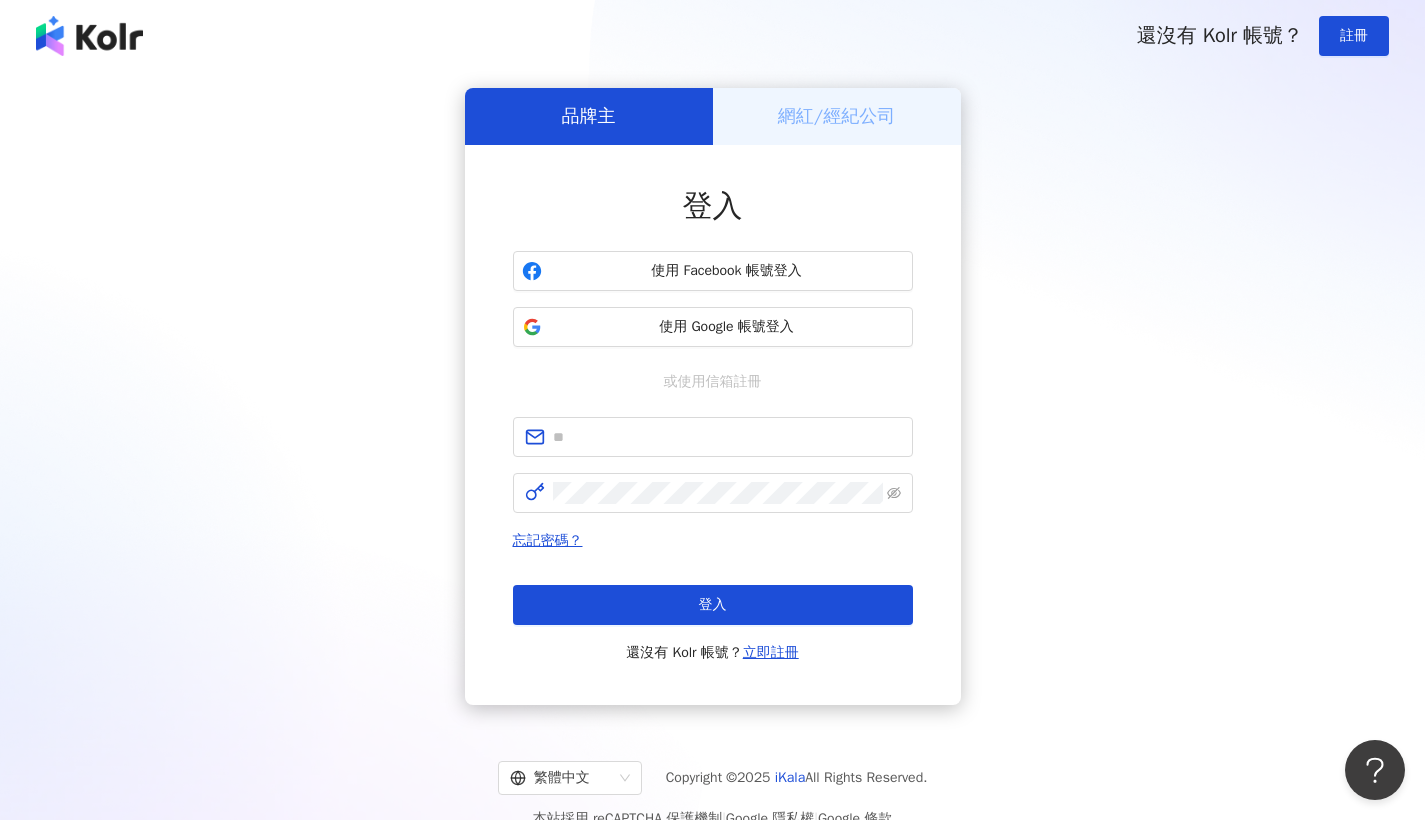 click on "還沒有 Kolr 帳號？ 立即註冊" at bounding box center (712, 653) 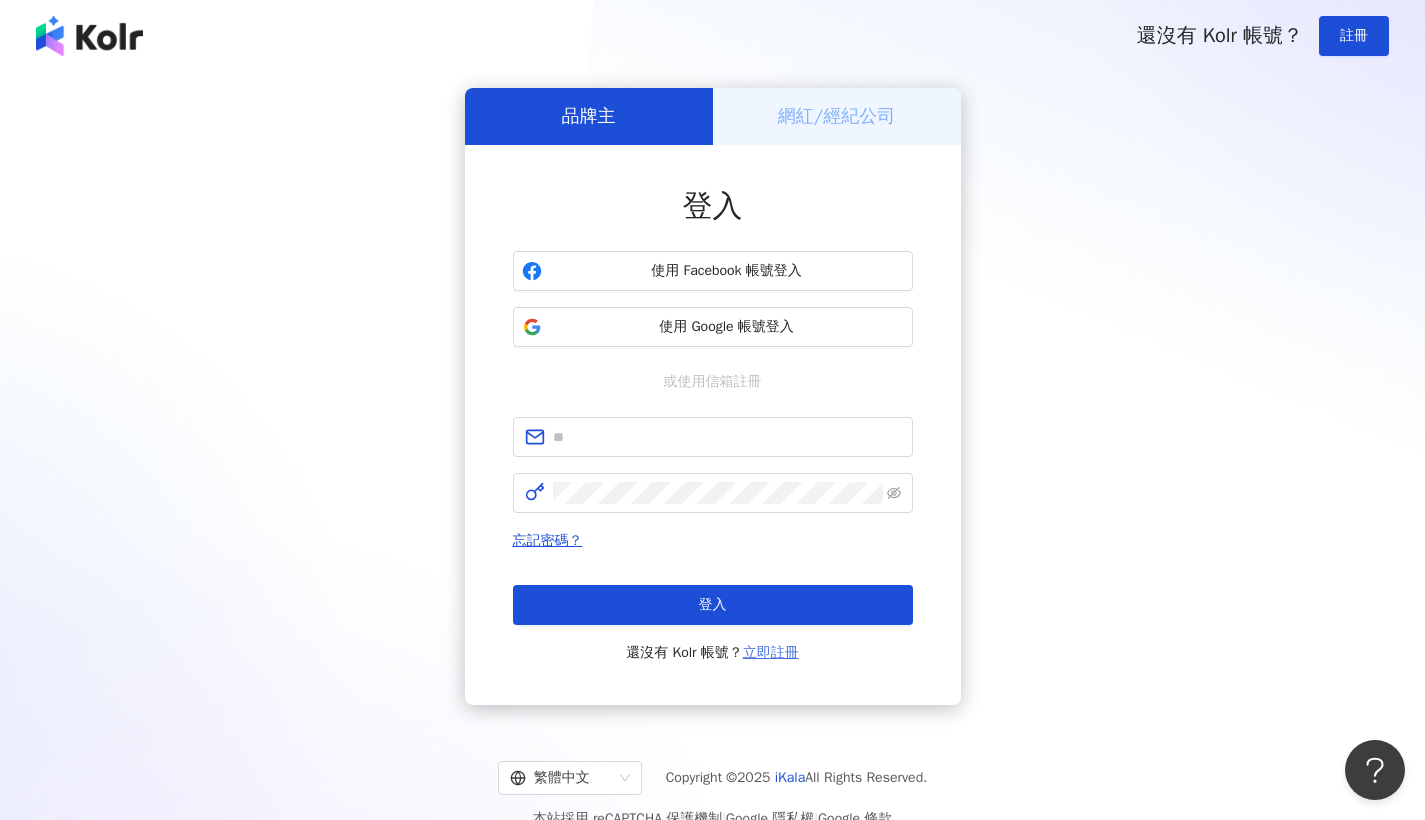 click on "立即註冊" at bounding box center [771, 652] 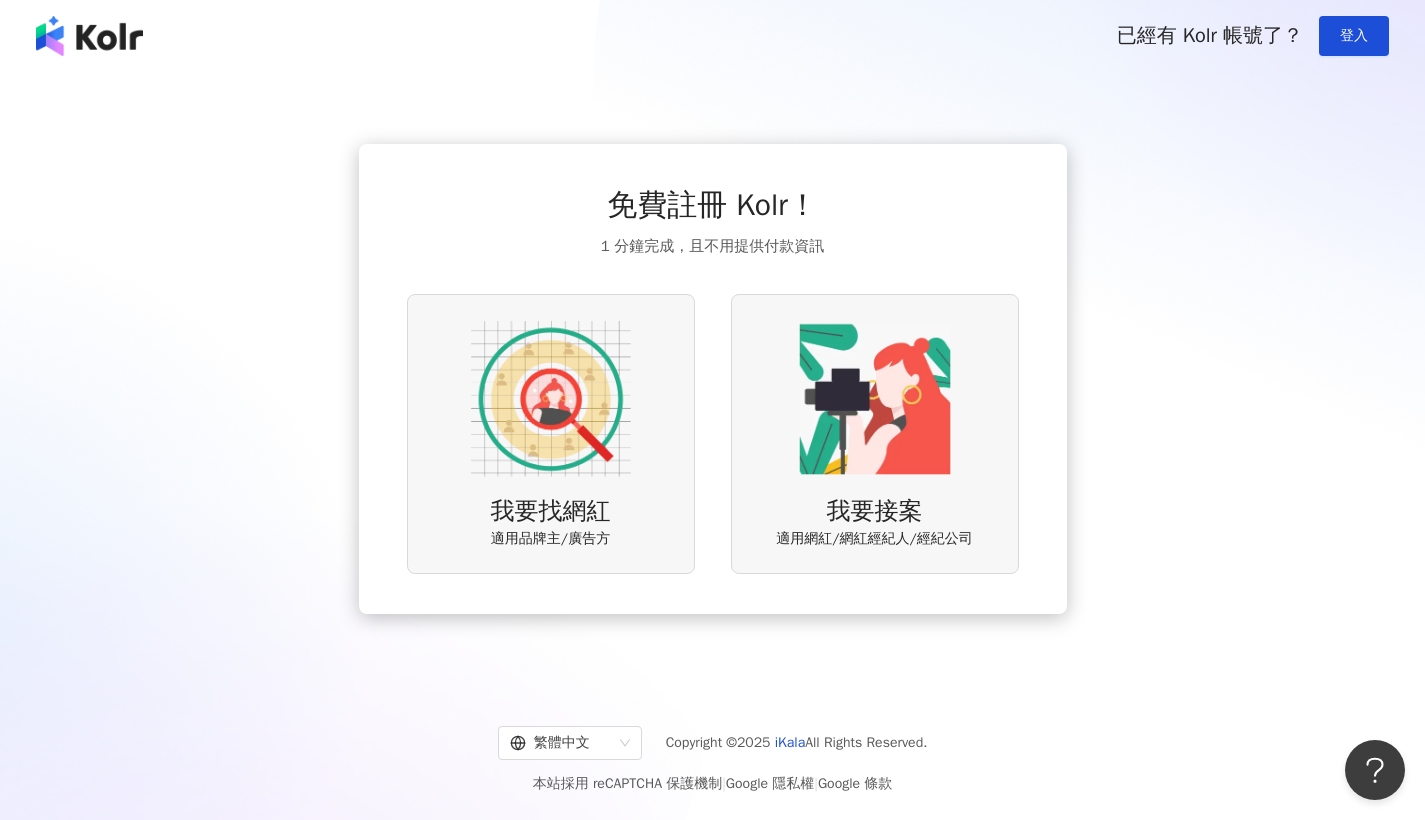 click on "我要找網紅 適用品牌主/廣告方" at bounding box center [551, 433] 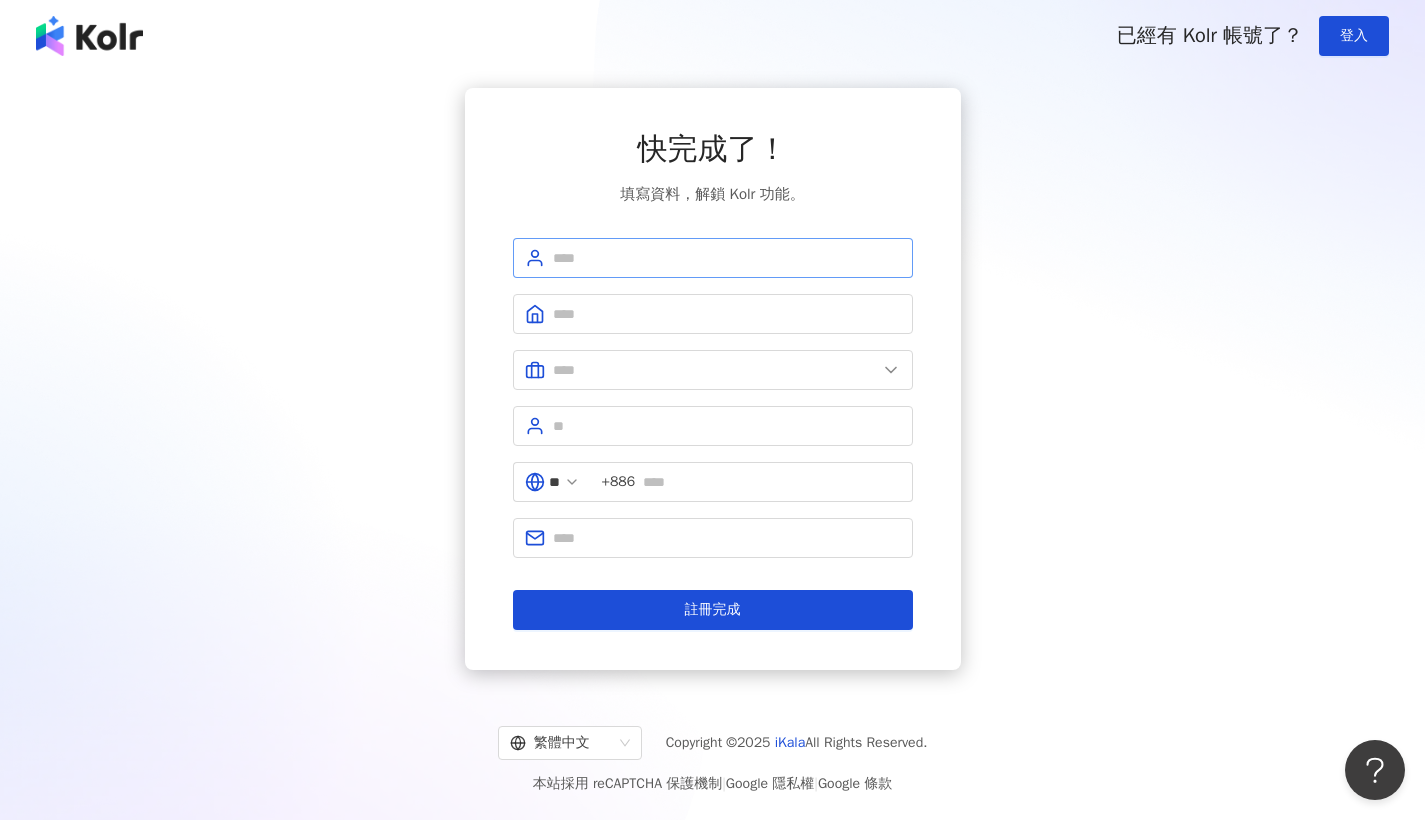 click at bounding box center [713, 258] 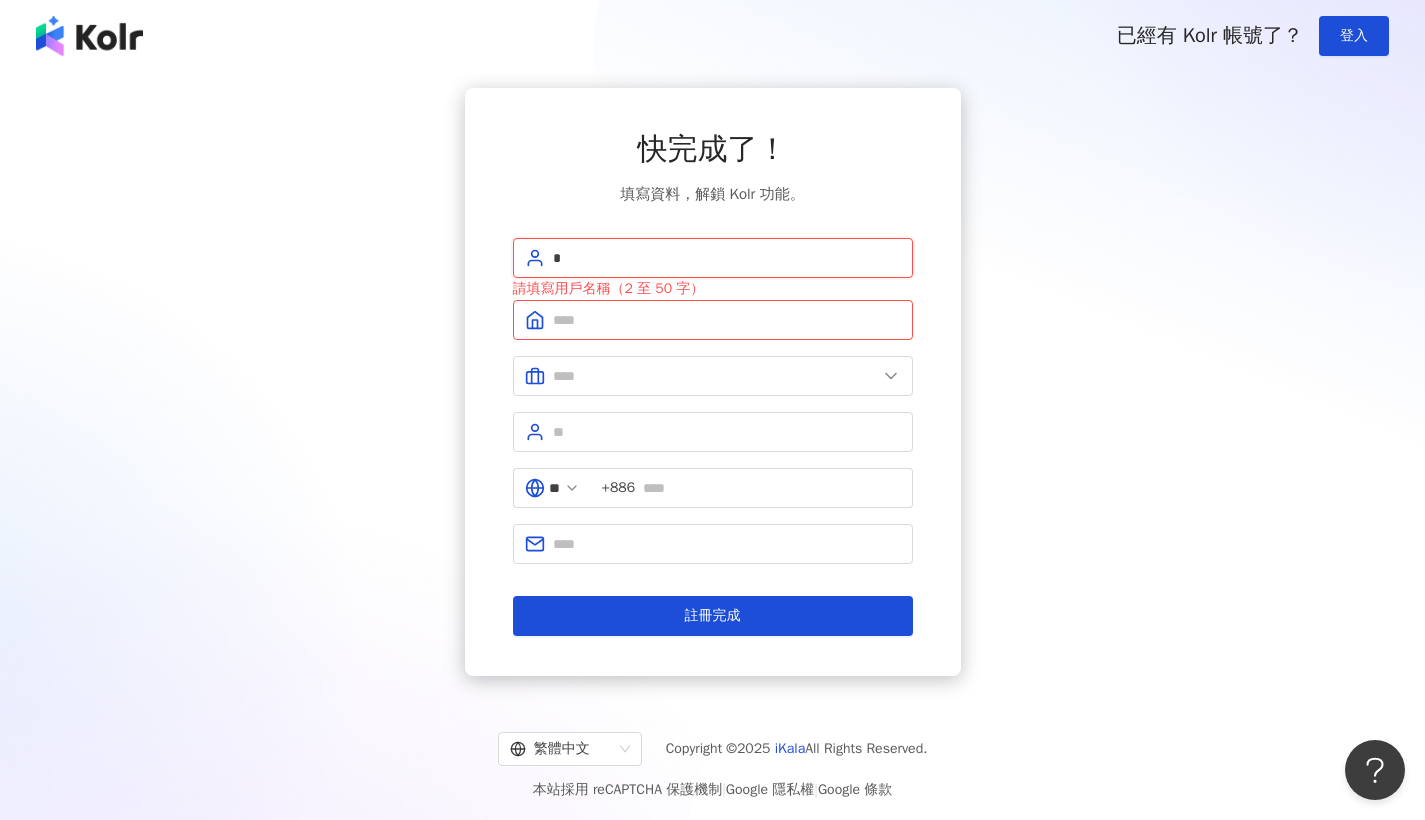 click on "*" at bounding box center [727, 258] 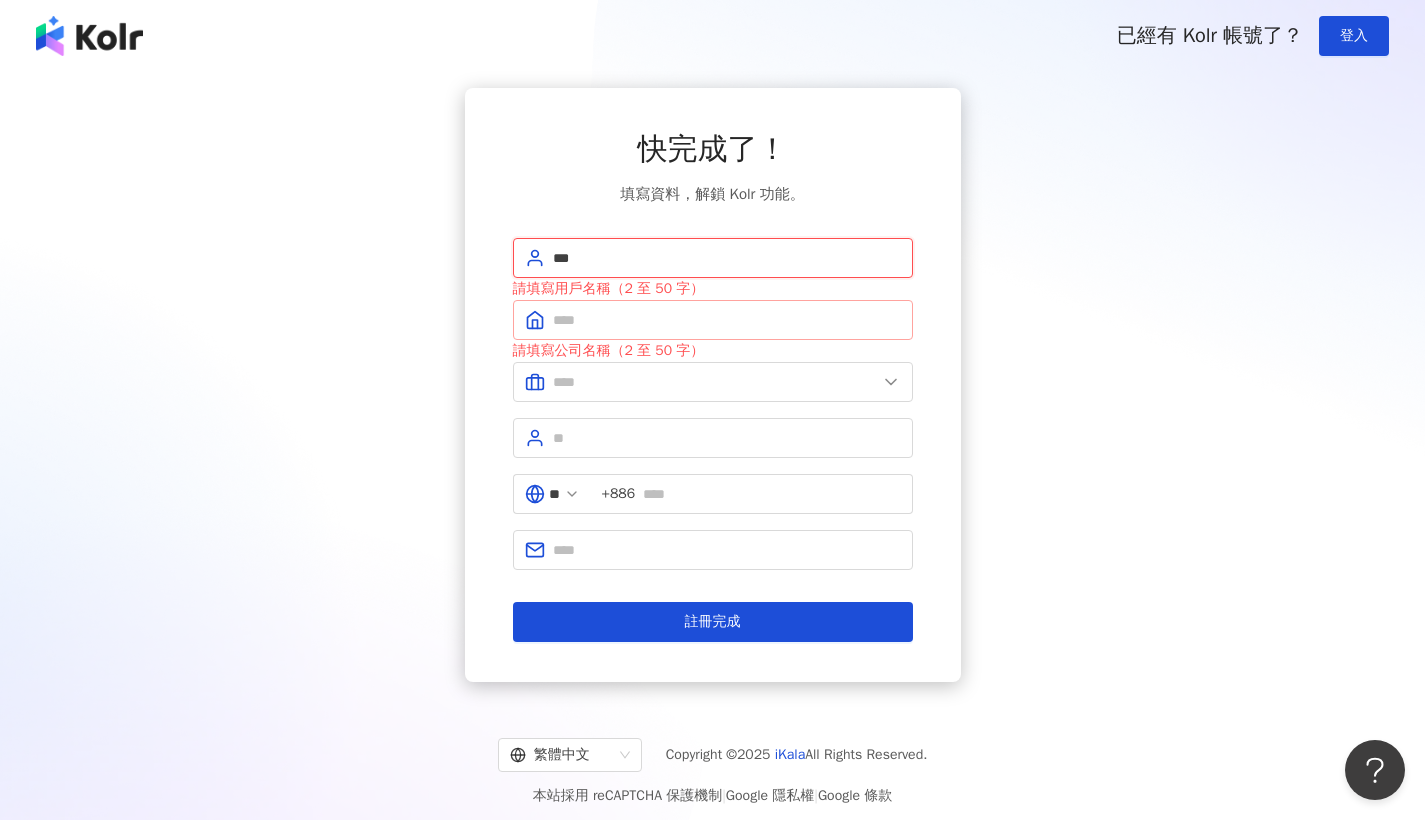 type on "***" 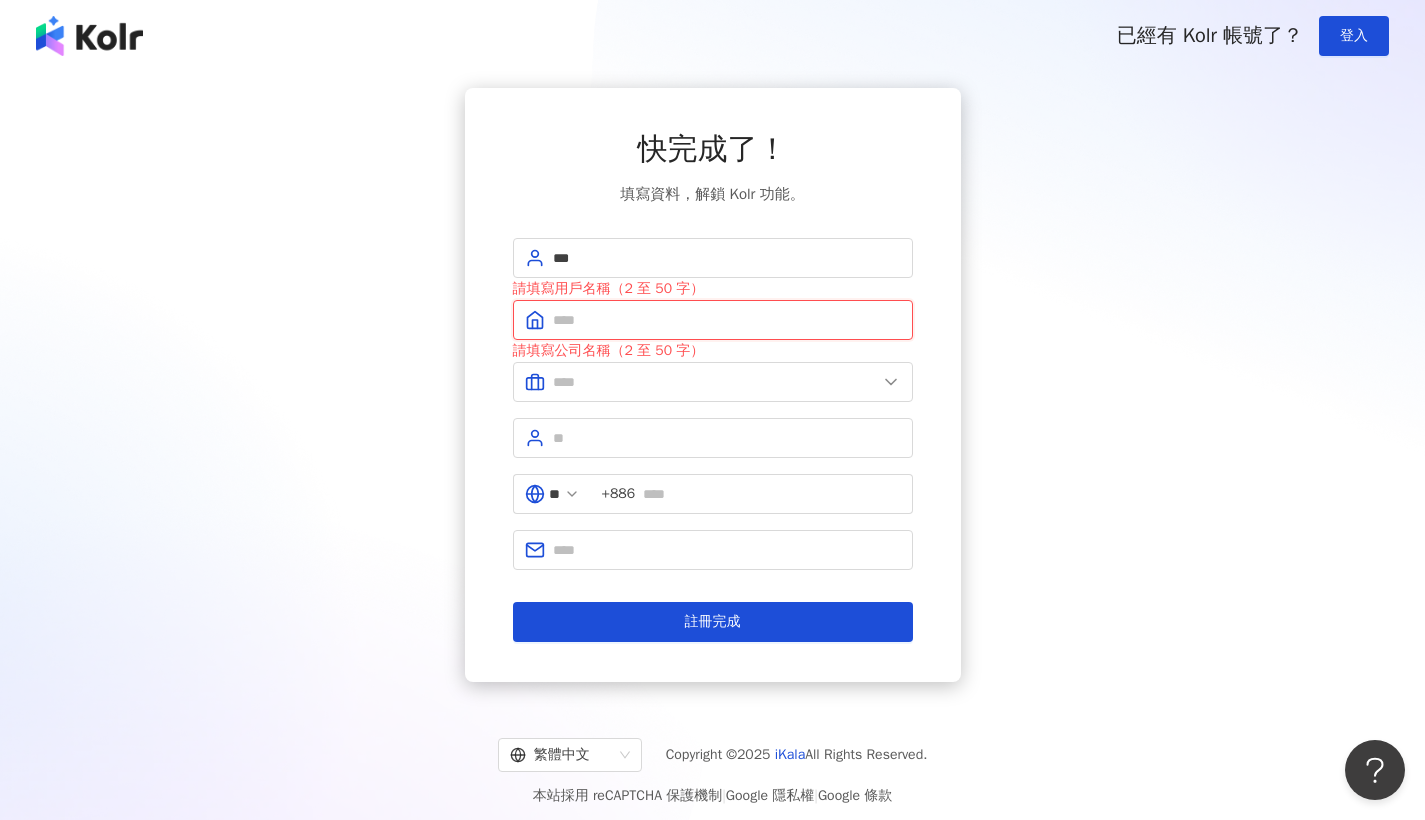 click at bounding box center [727, 320] 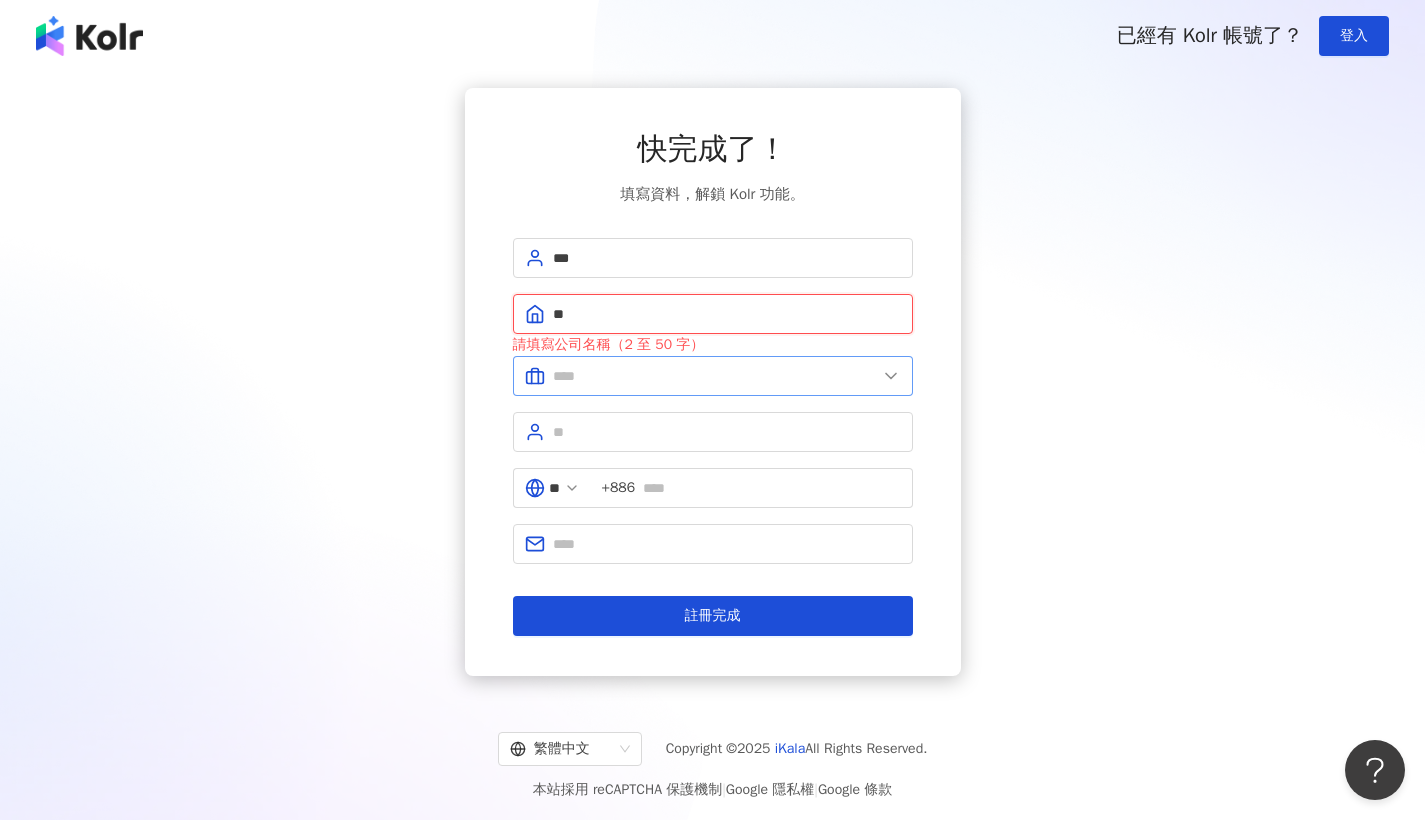 type on "**" 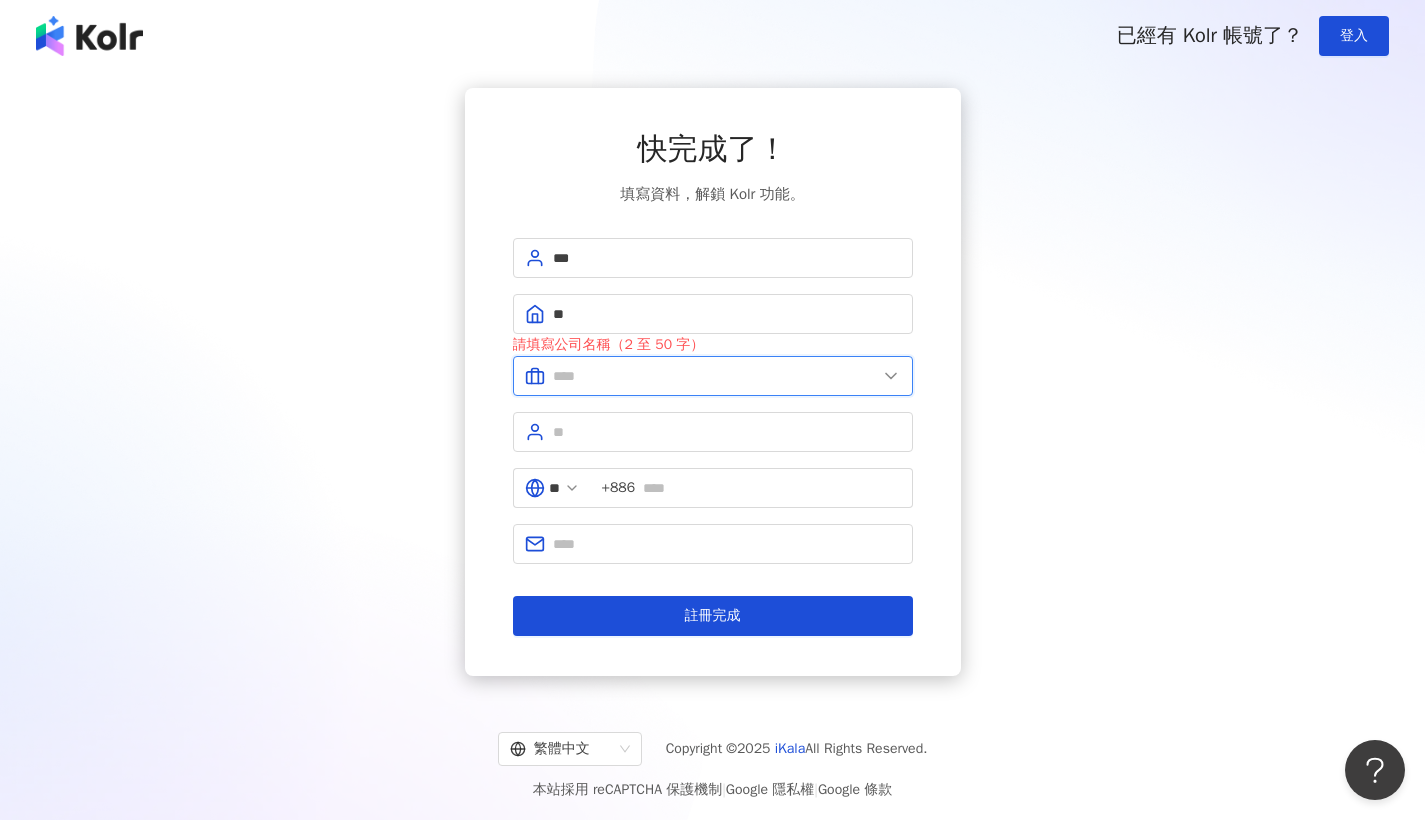 click at bounding box center (715, 376) 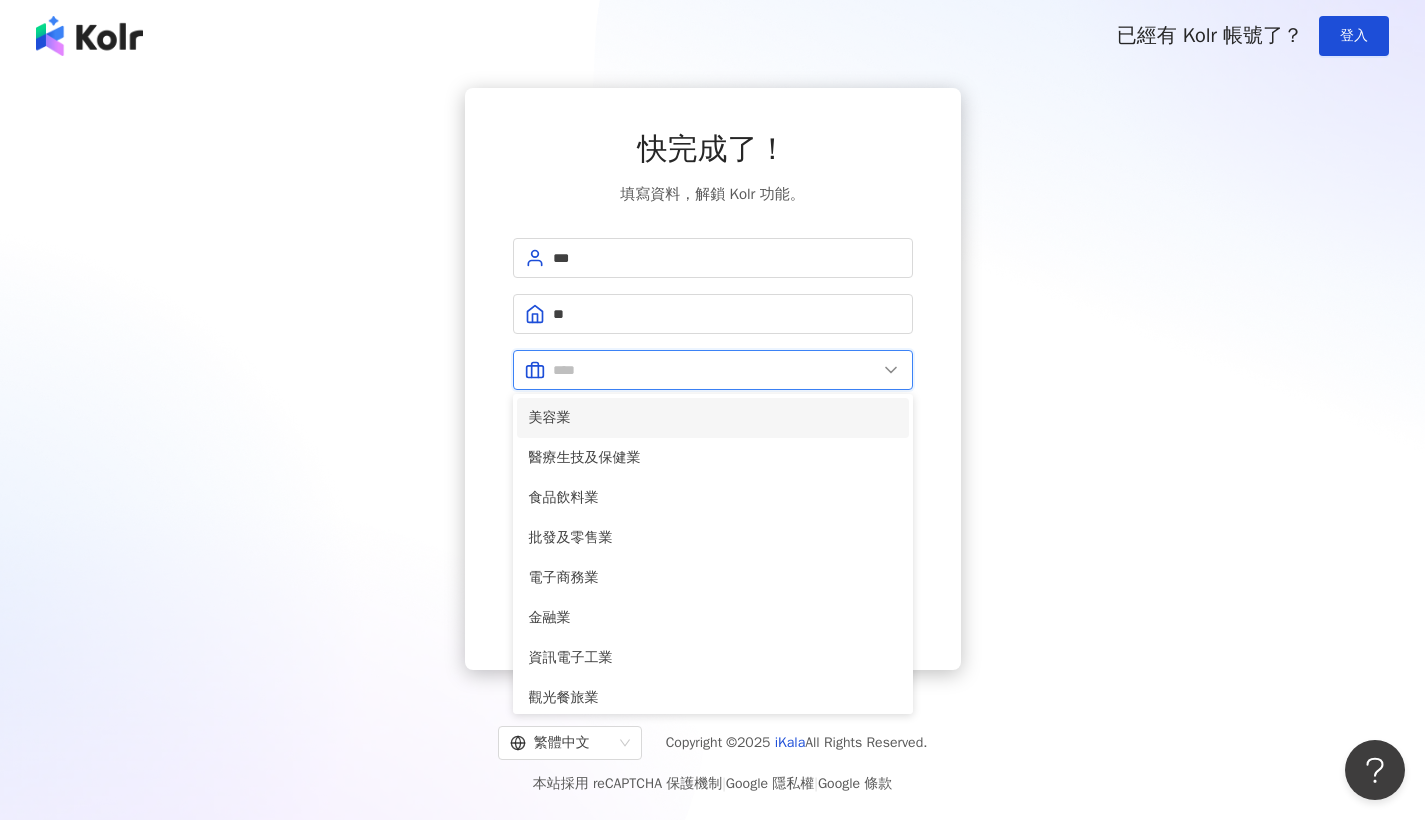scroll, scrollTop: -1, scrollLeft: 0, axis: vertical 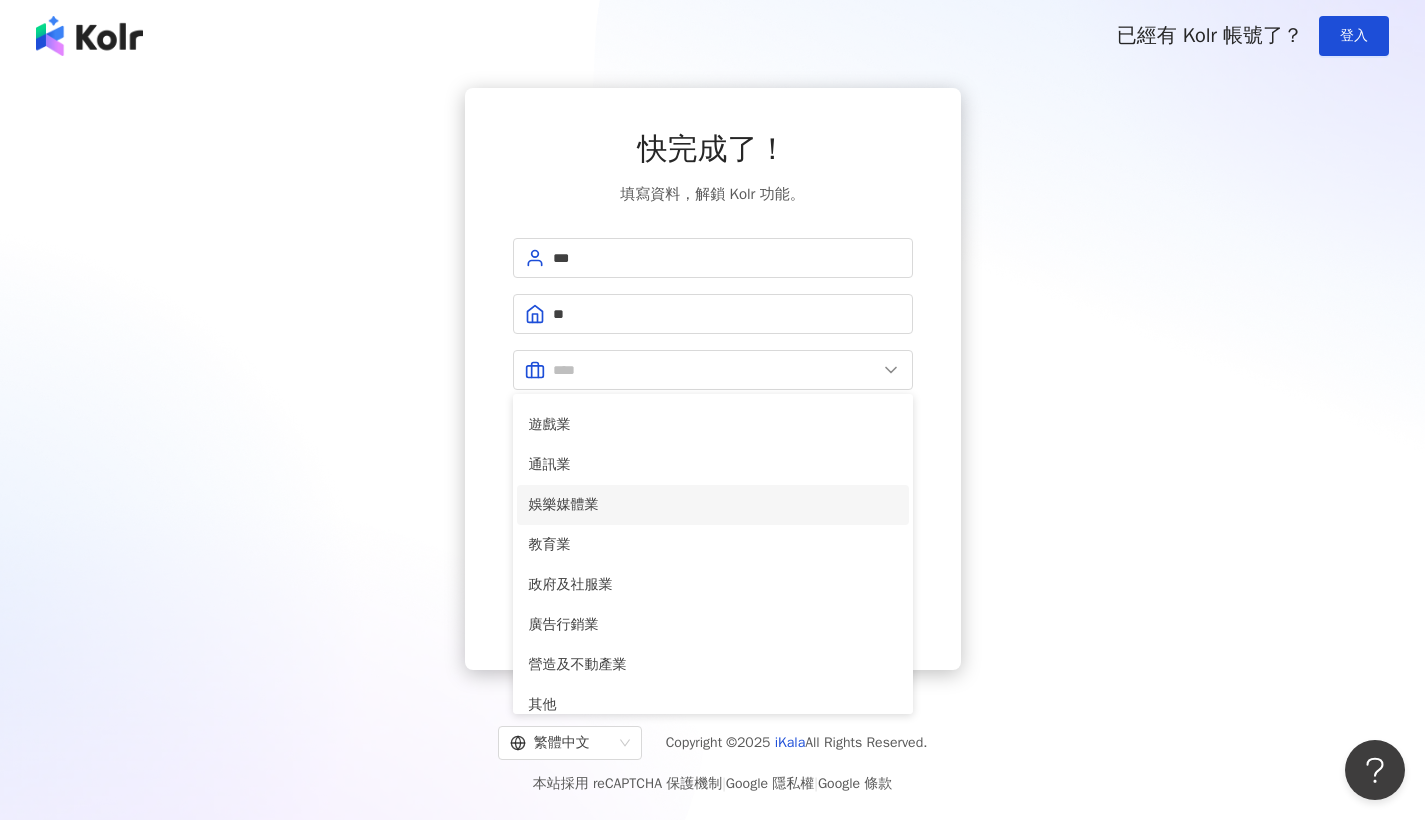 click on "娛樂媒體業" at bounding box center (713, 505) 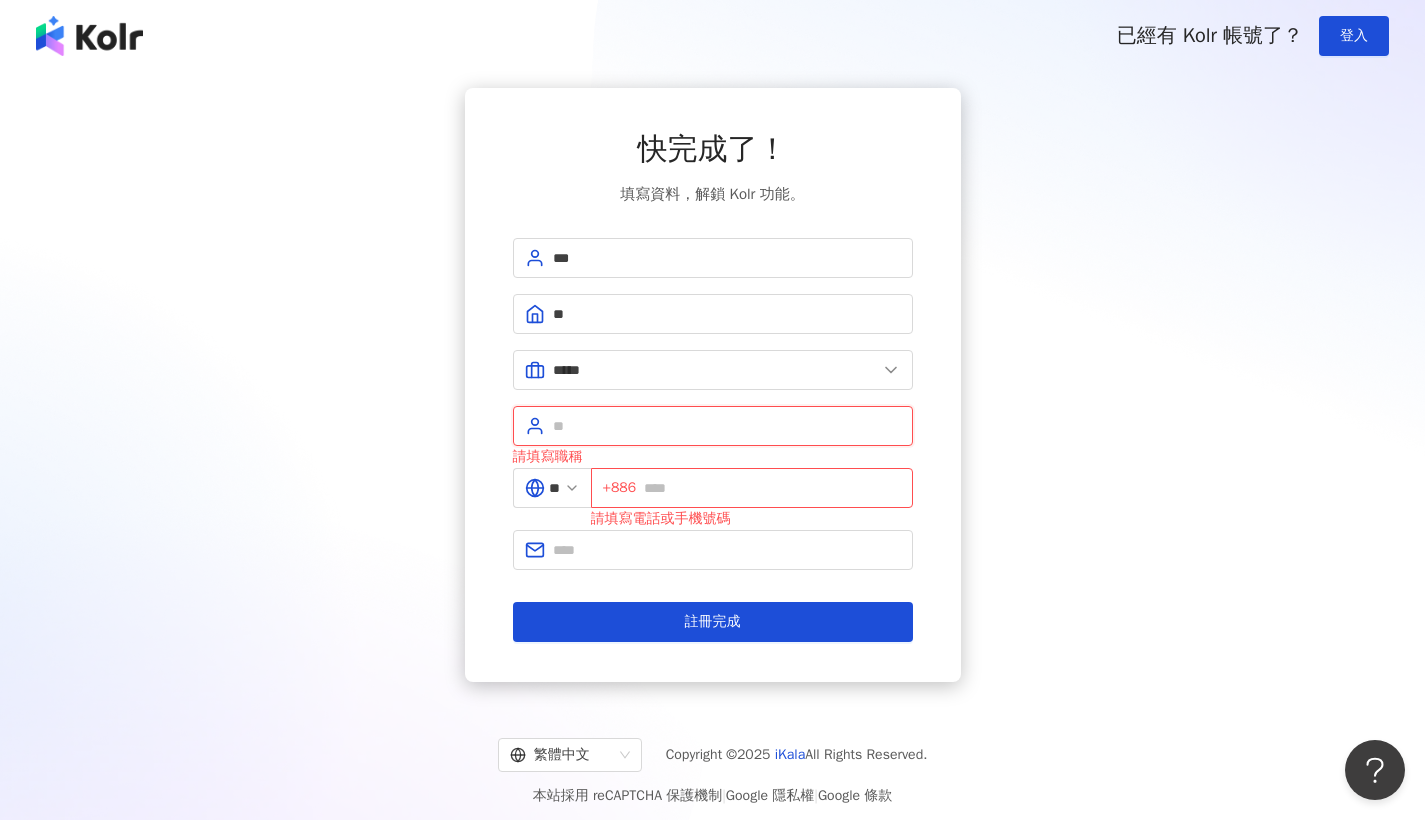 click at bounding box center [727, 426] 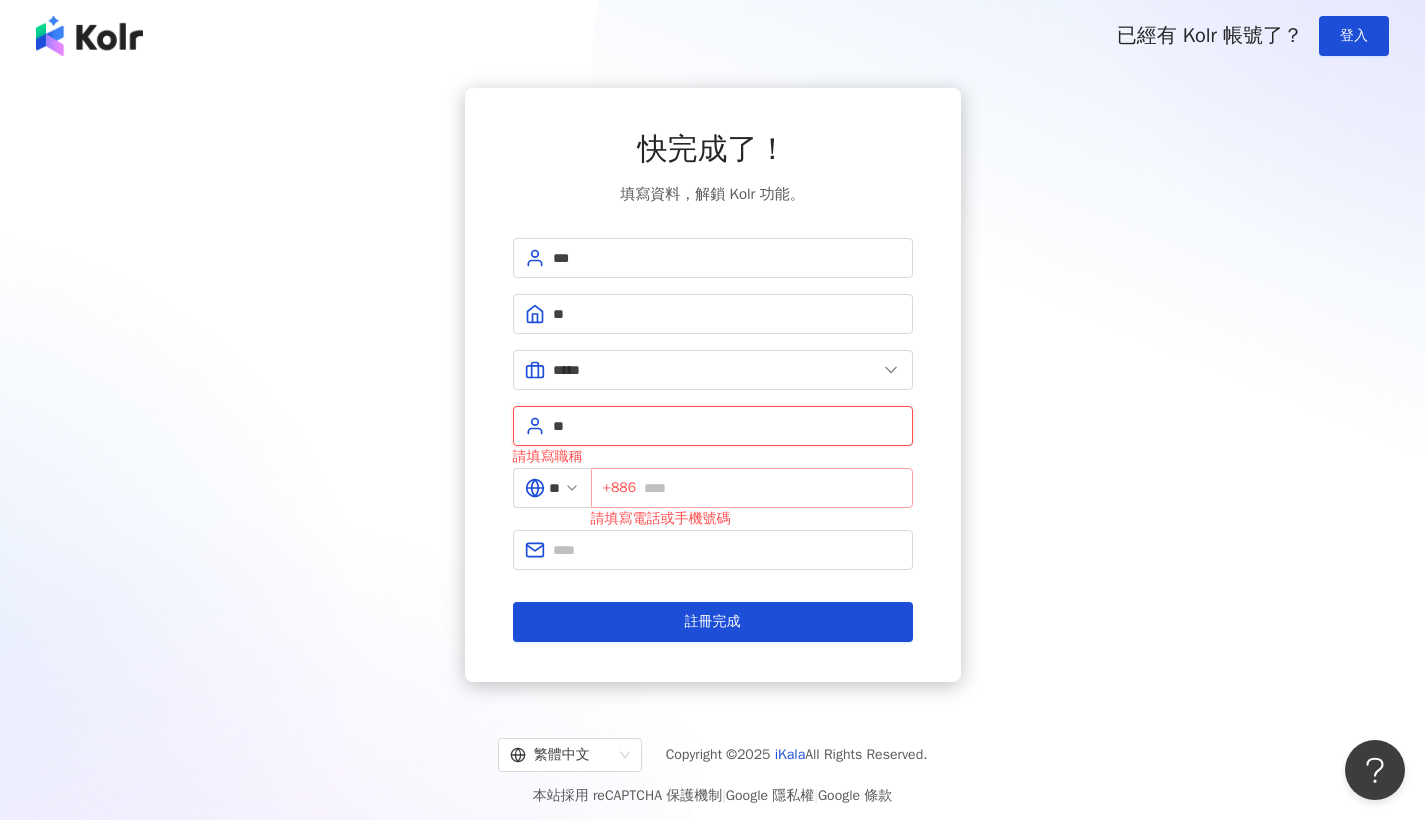 type on "**" 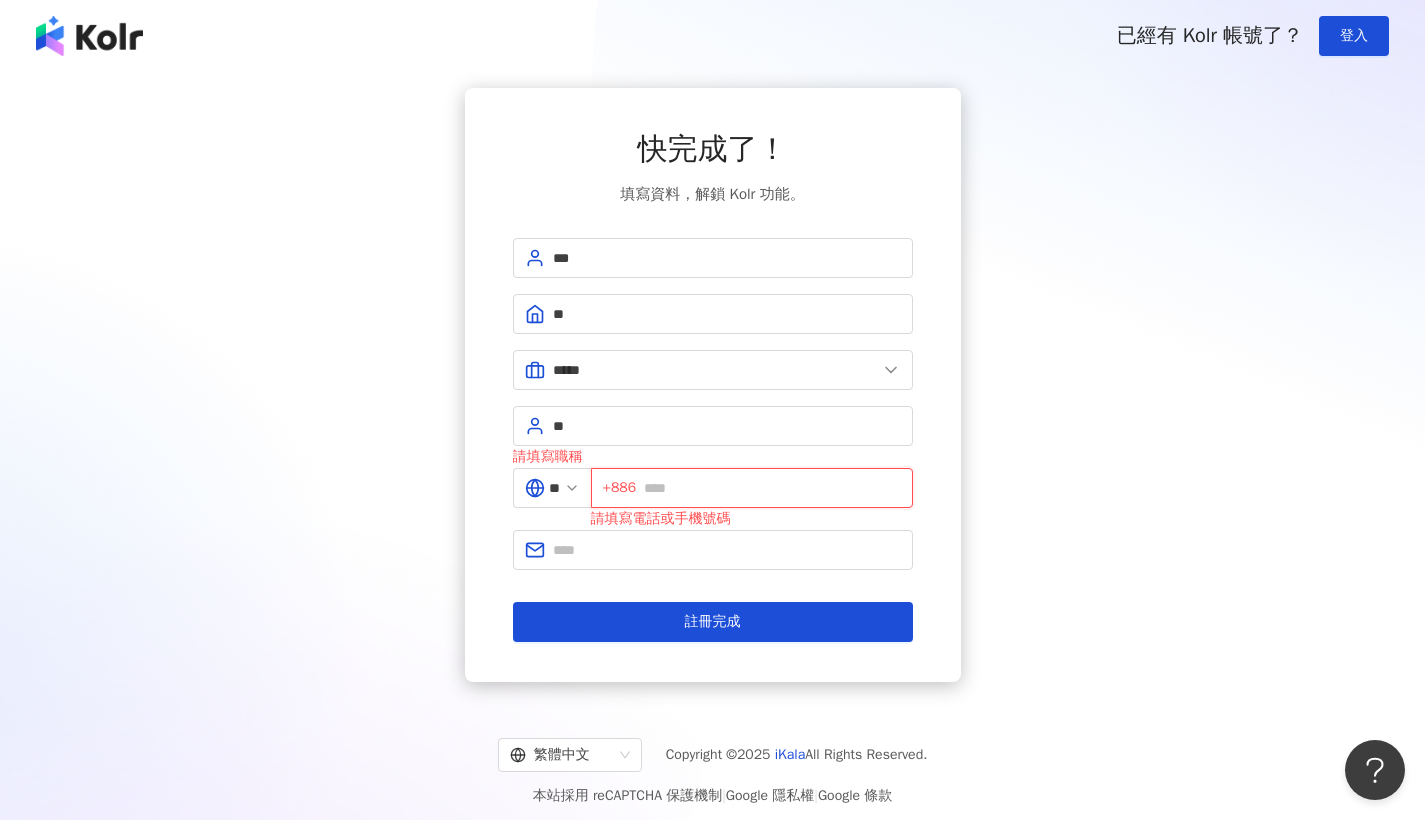 click at bounding box center (772, 488) 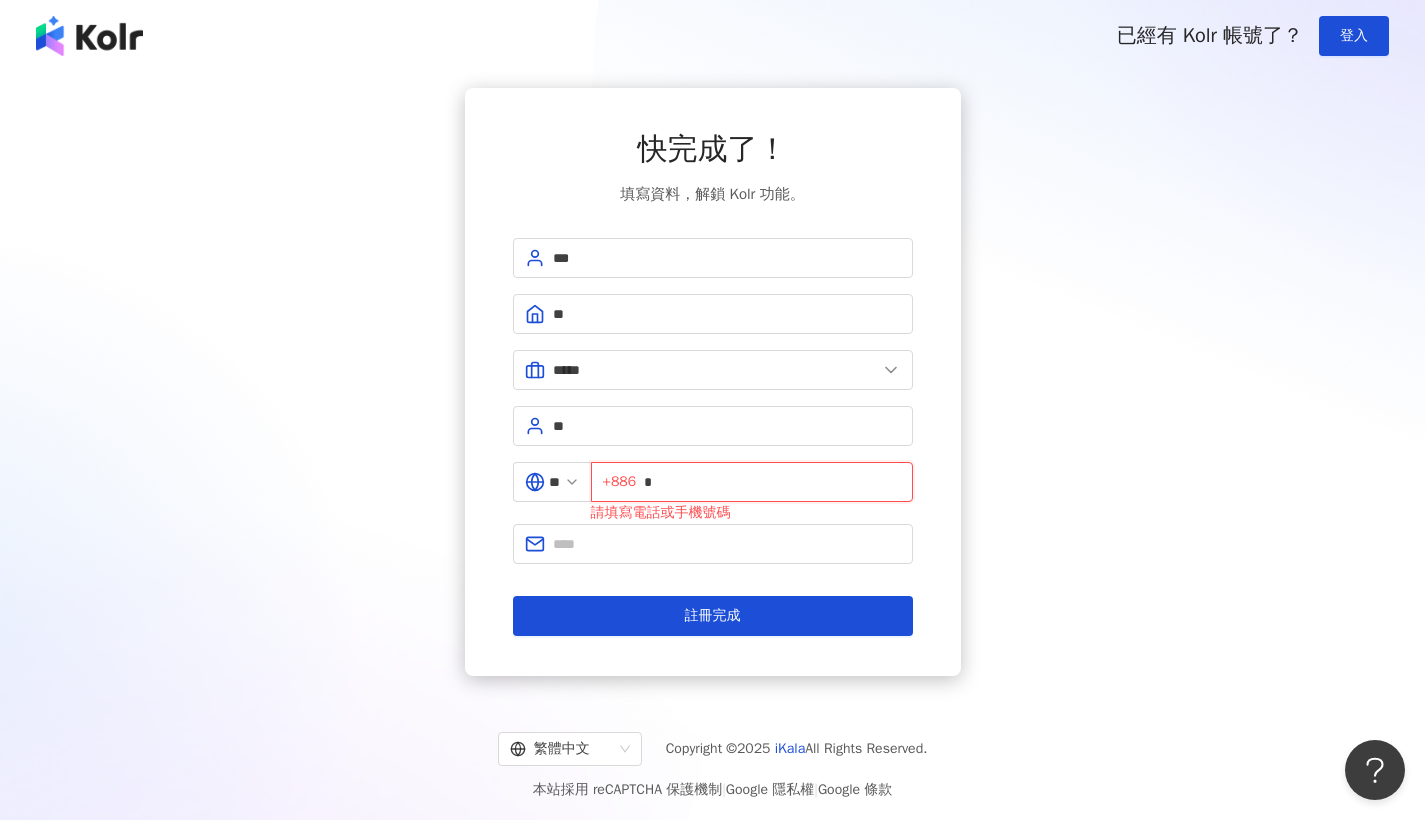 type on "*" 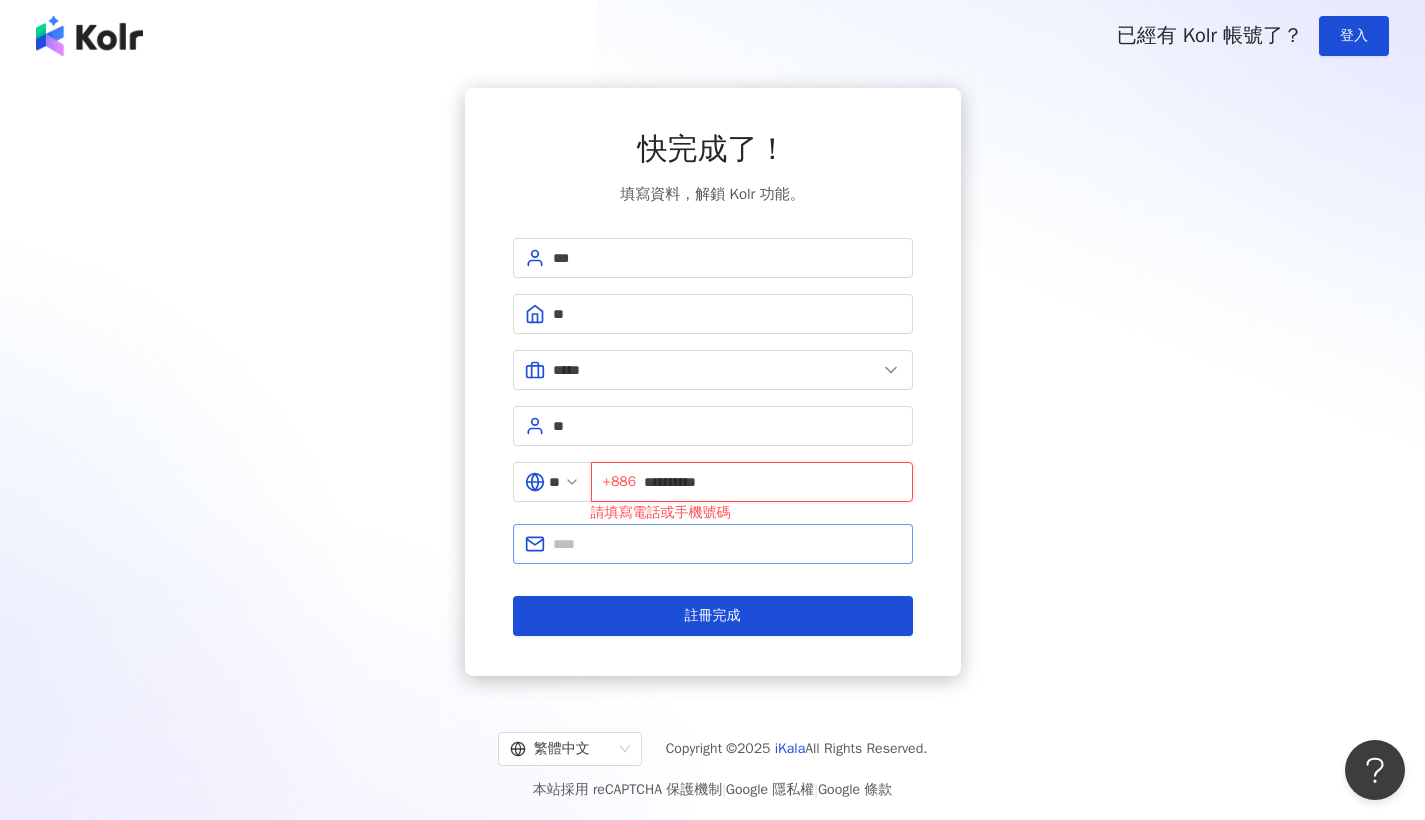 type on "**********" 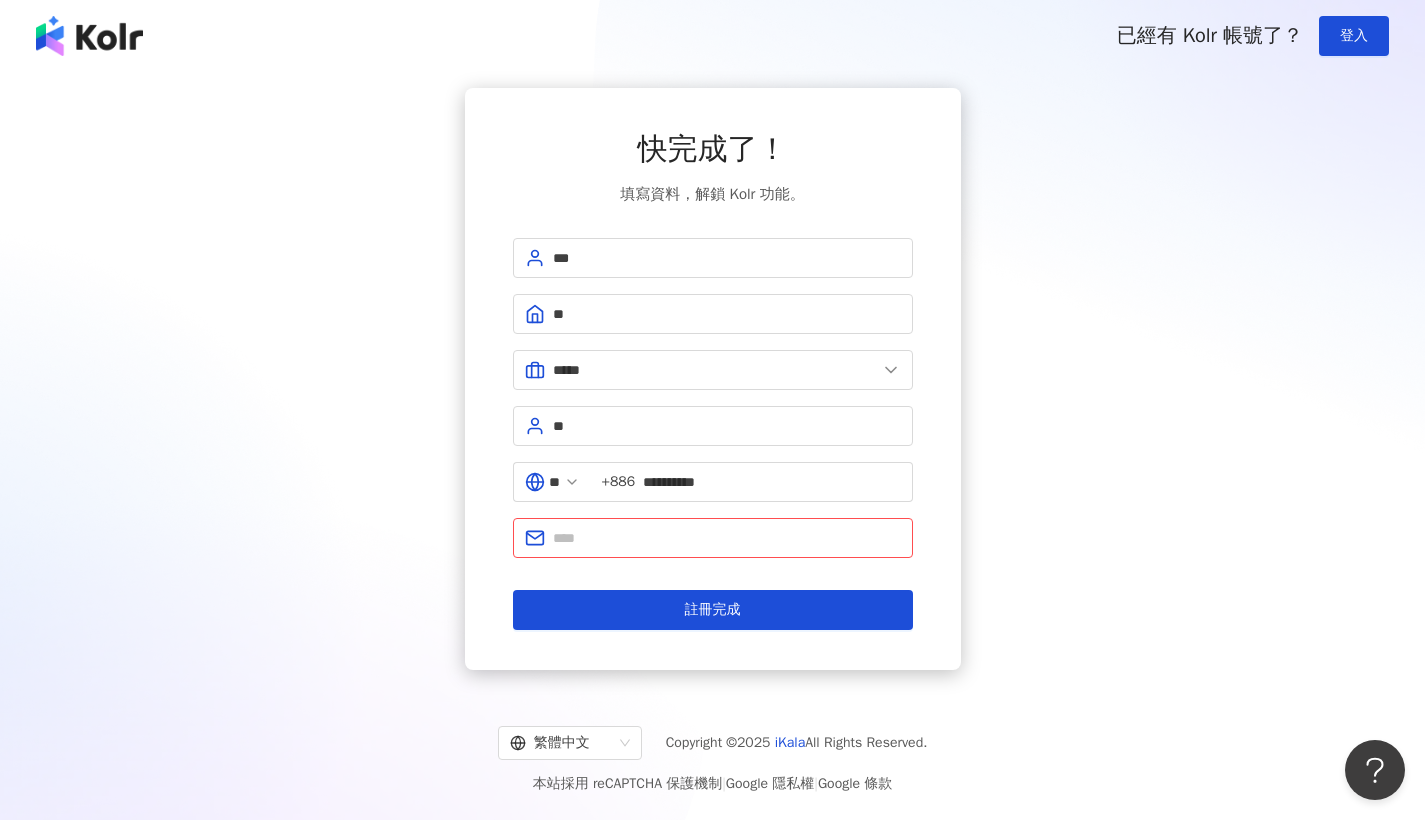 click on "**********" at bounding box center [712, 379] 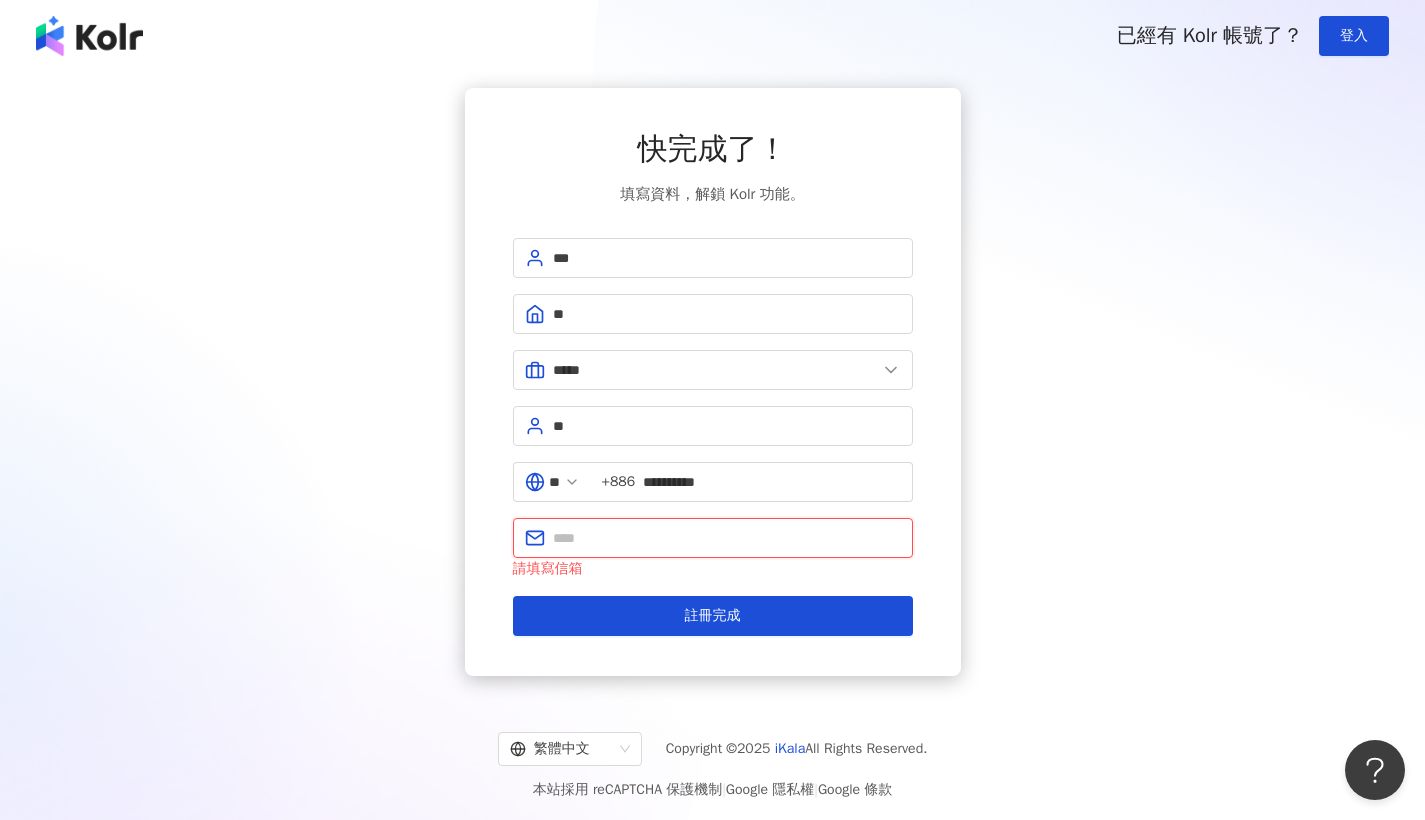 click at bounding box center (727, 538) 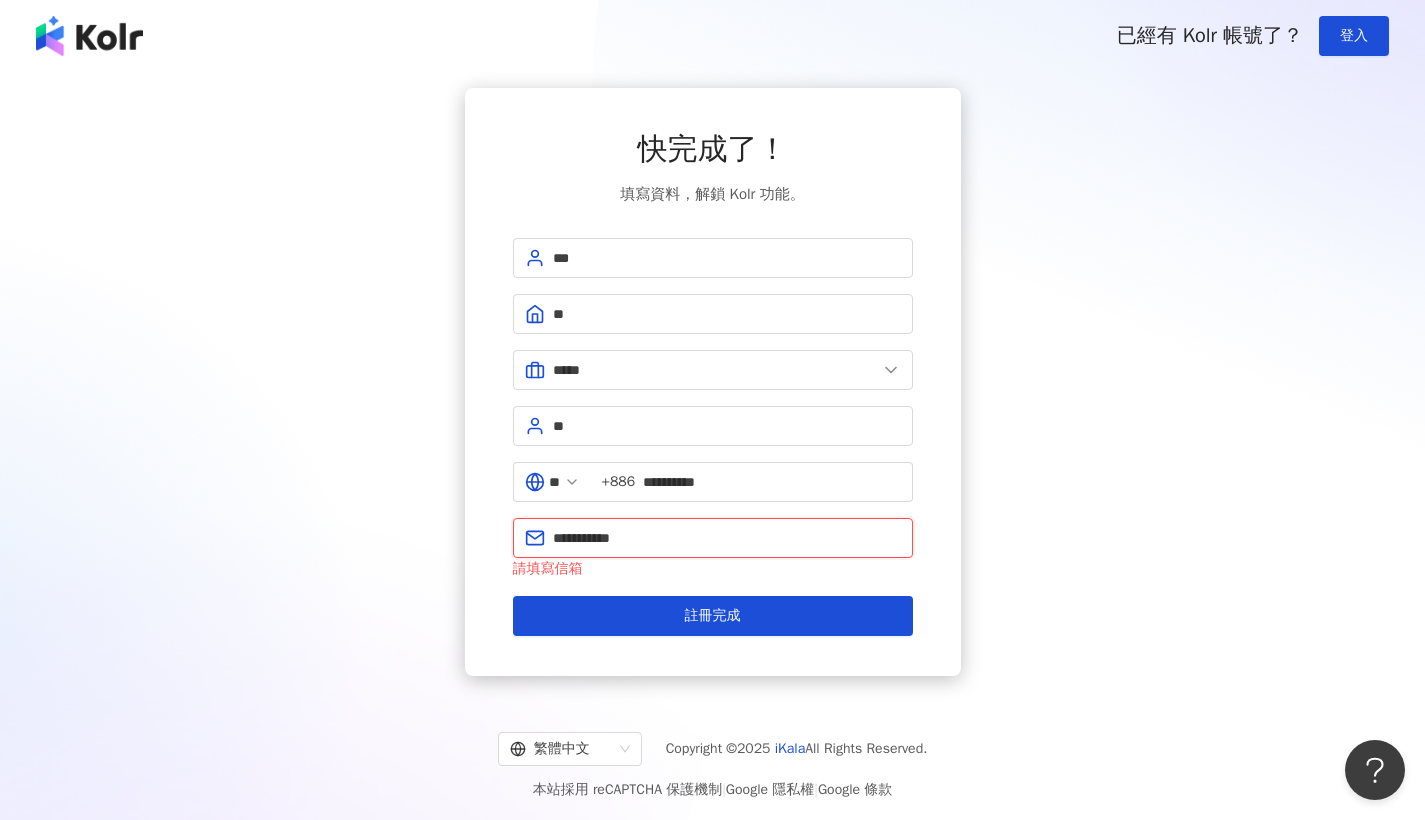 click on "註冊完成" at bounding box center (713, 616) 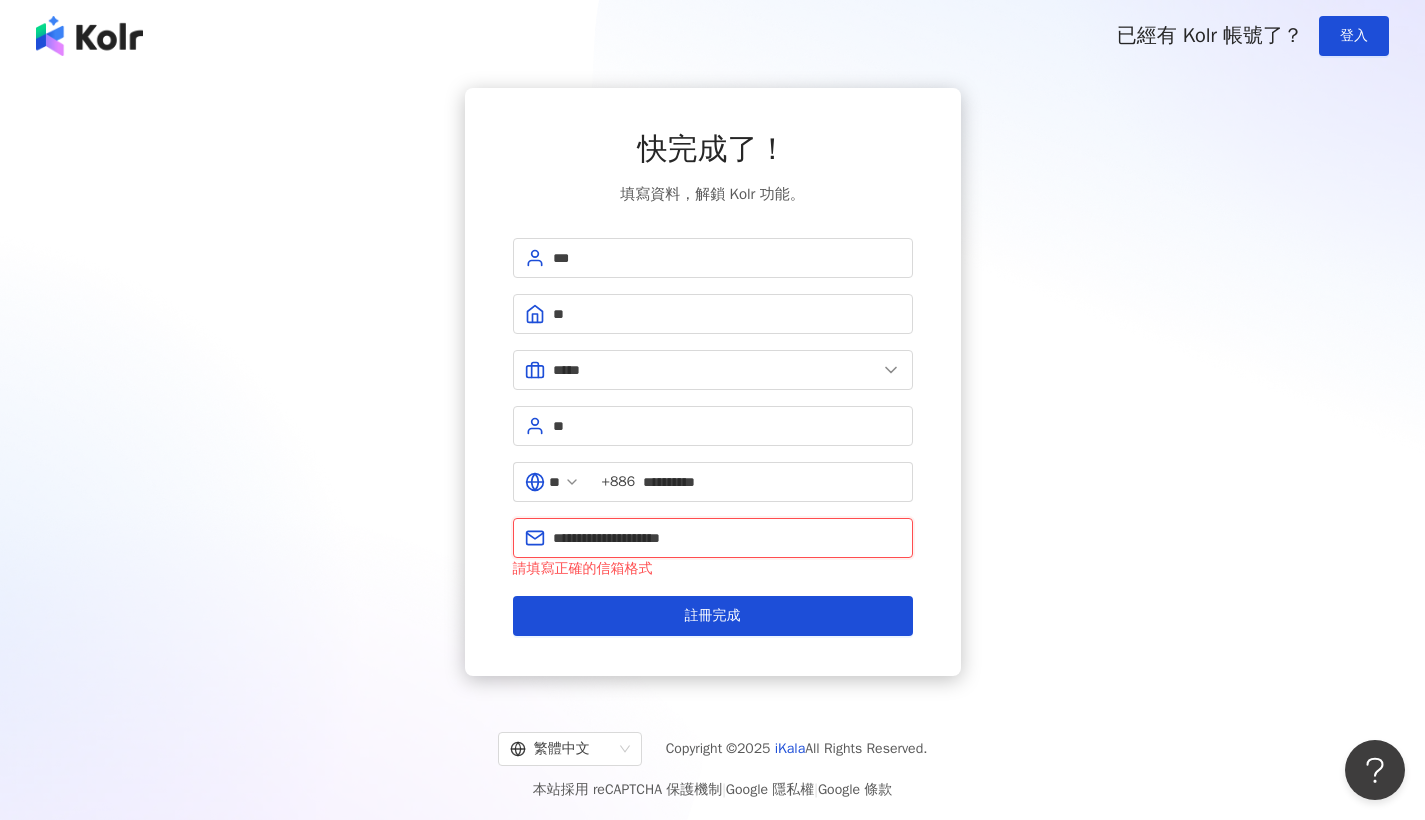type on "**********" 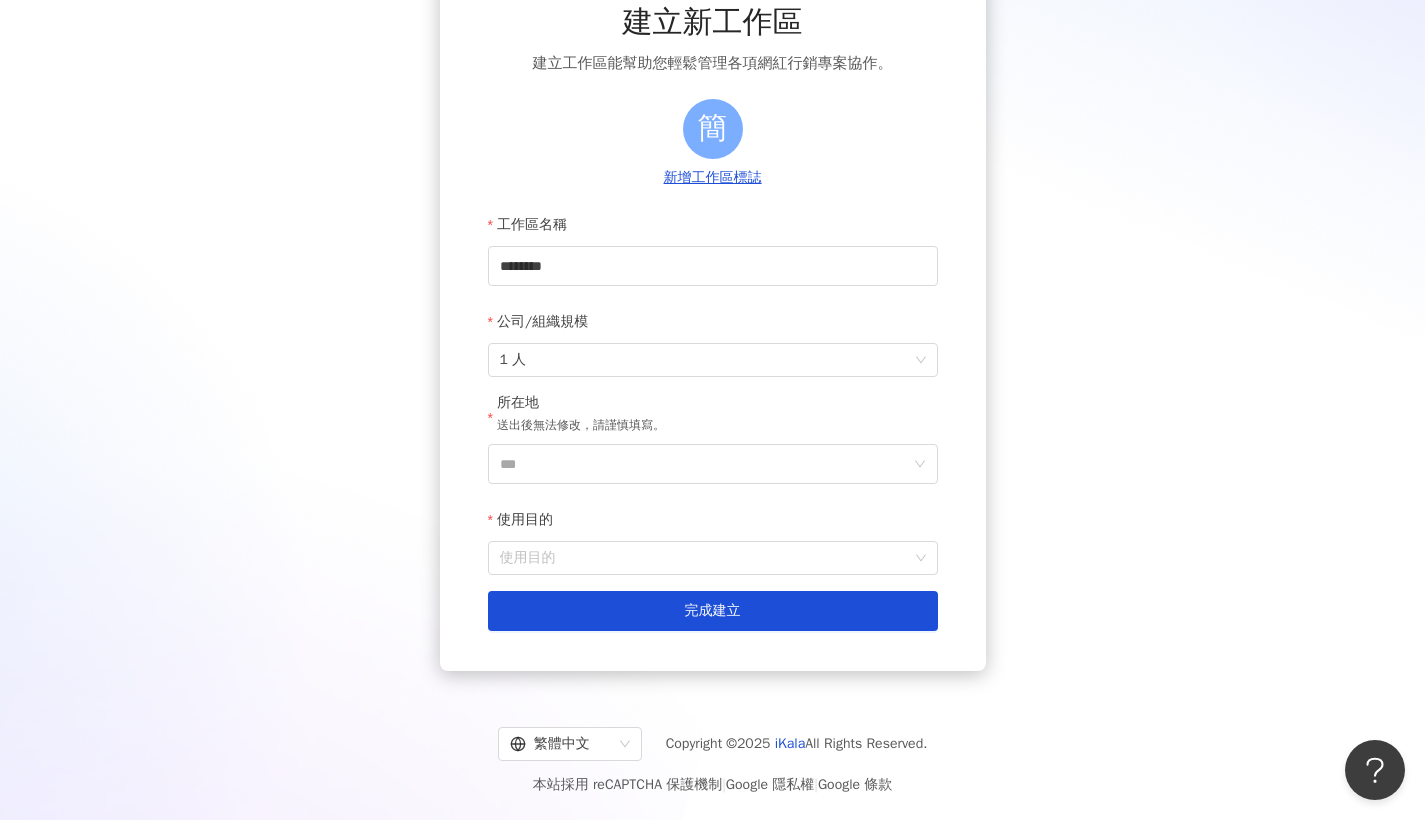 scroll, scrollTop: 126, scrollLeft: 0, axis: vertical 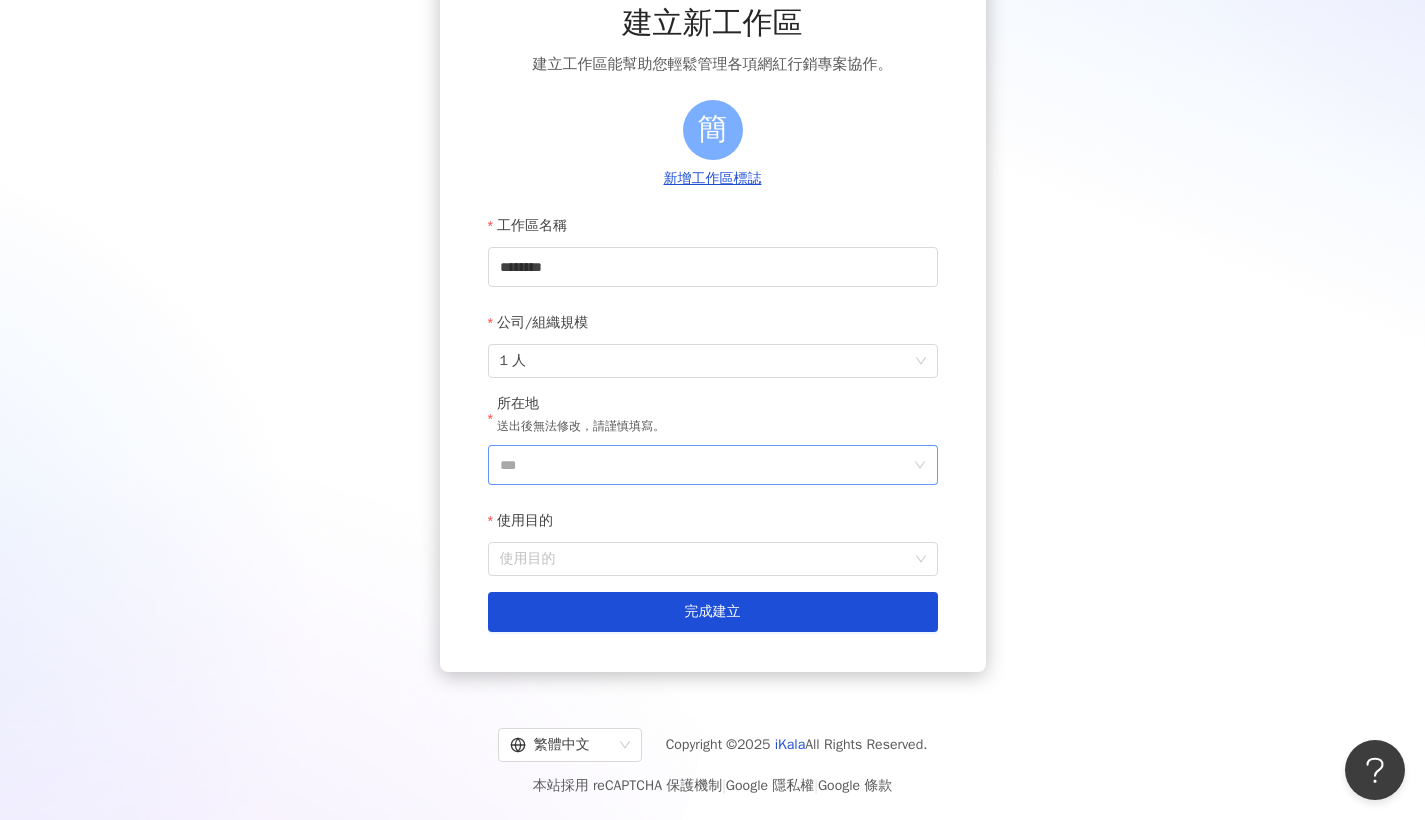 click on "***" at bounding box center [705, 465] 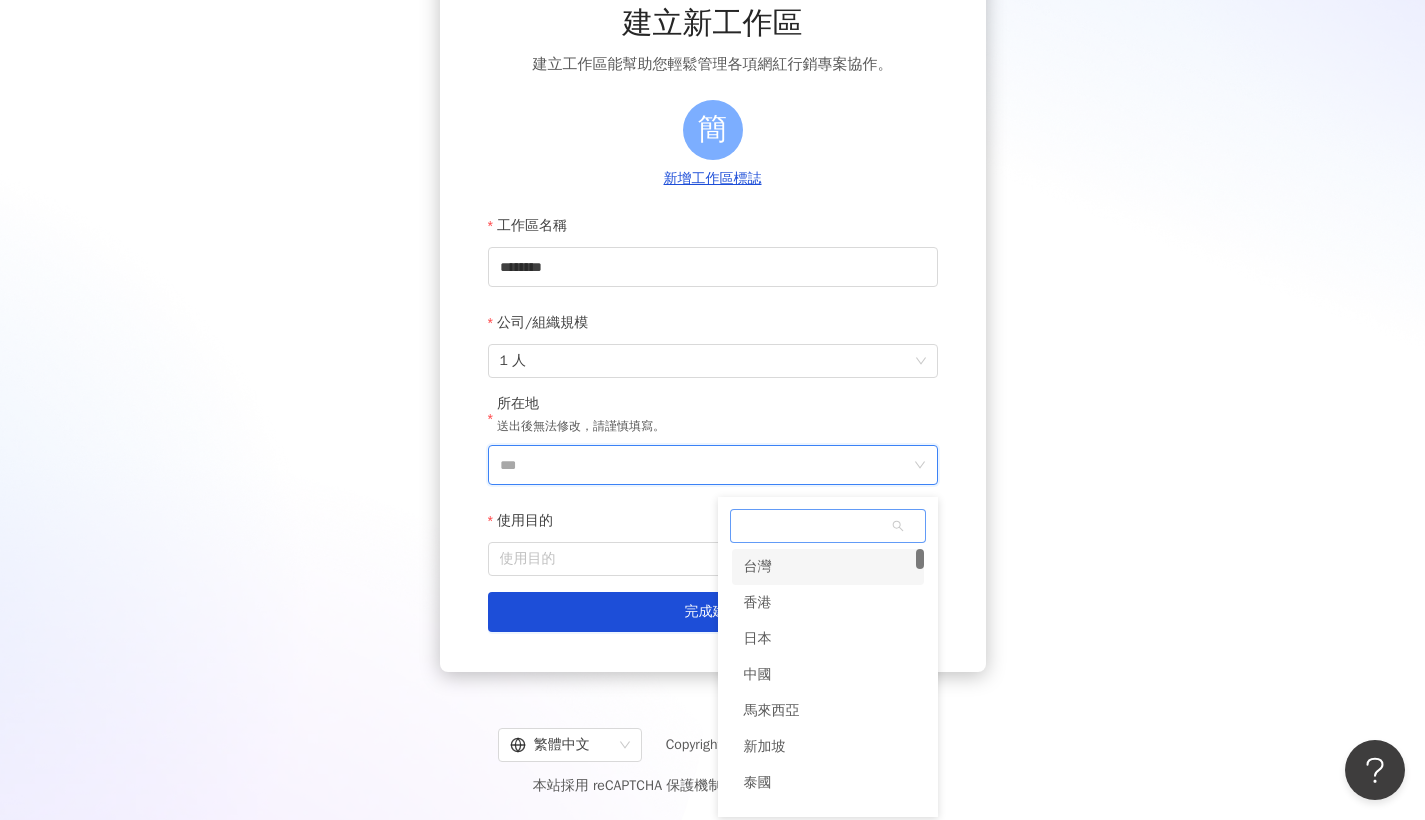 click on "台灣" at bounding box center (828, 567) 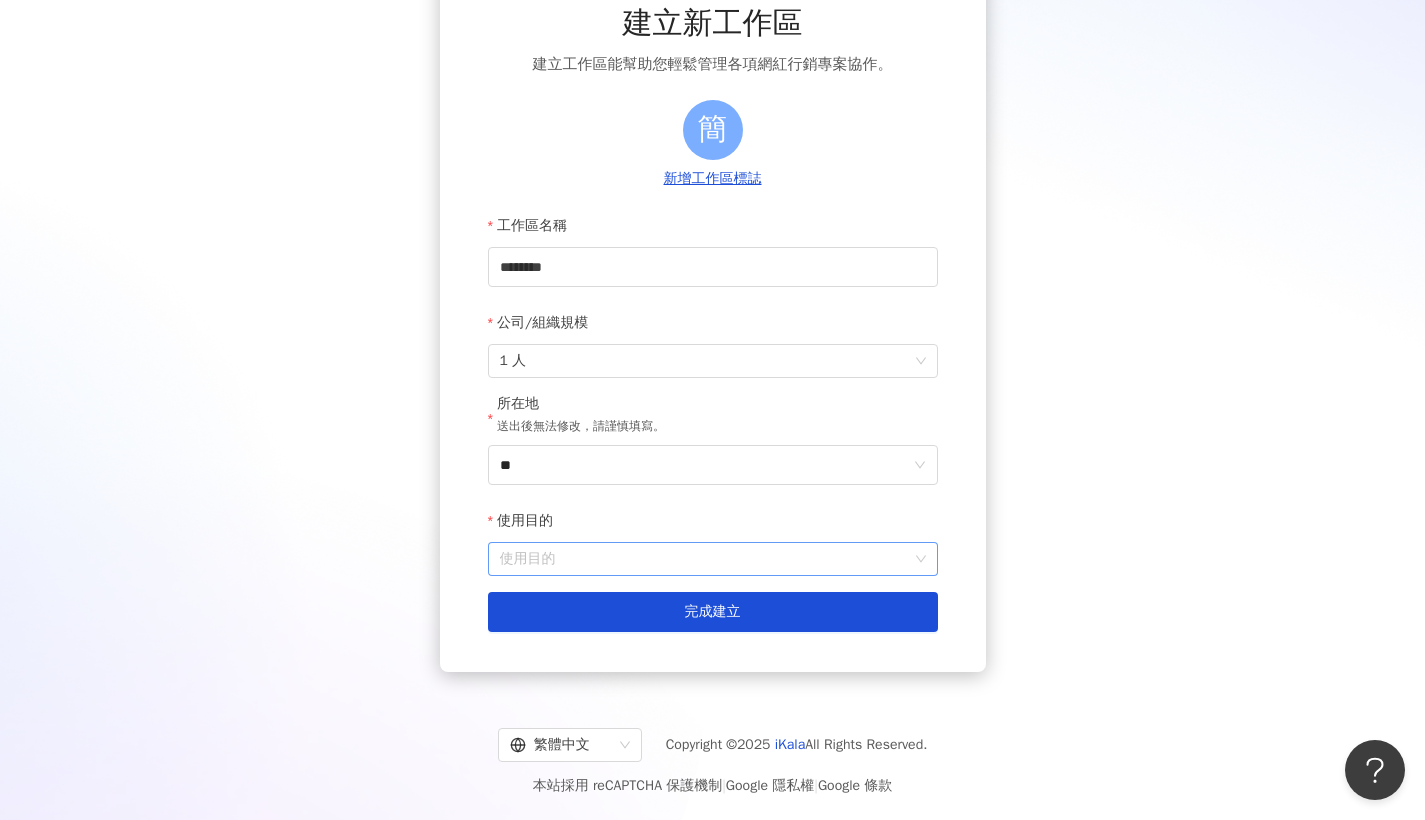 click on "使用目的" at bounding box center (713, 559) 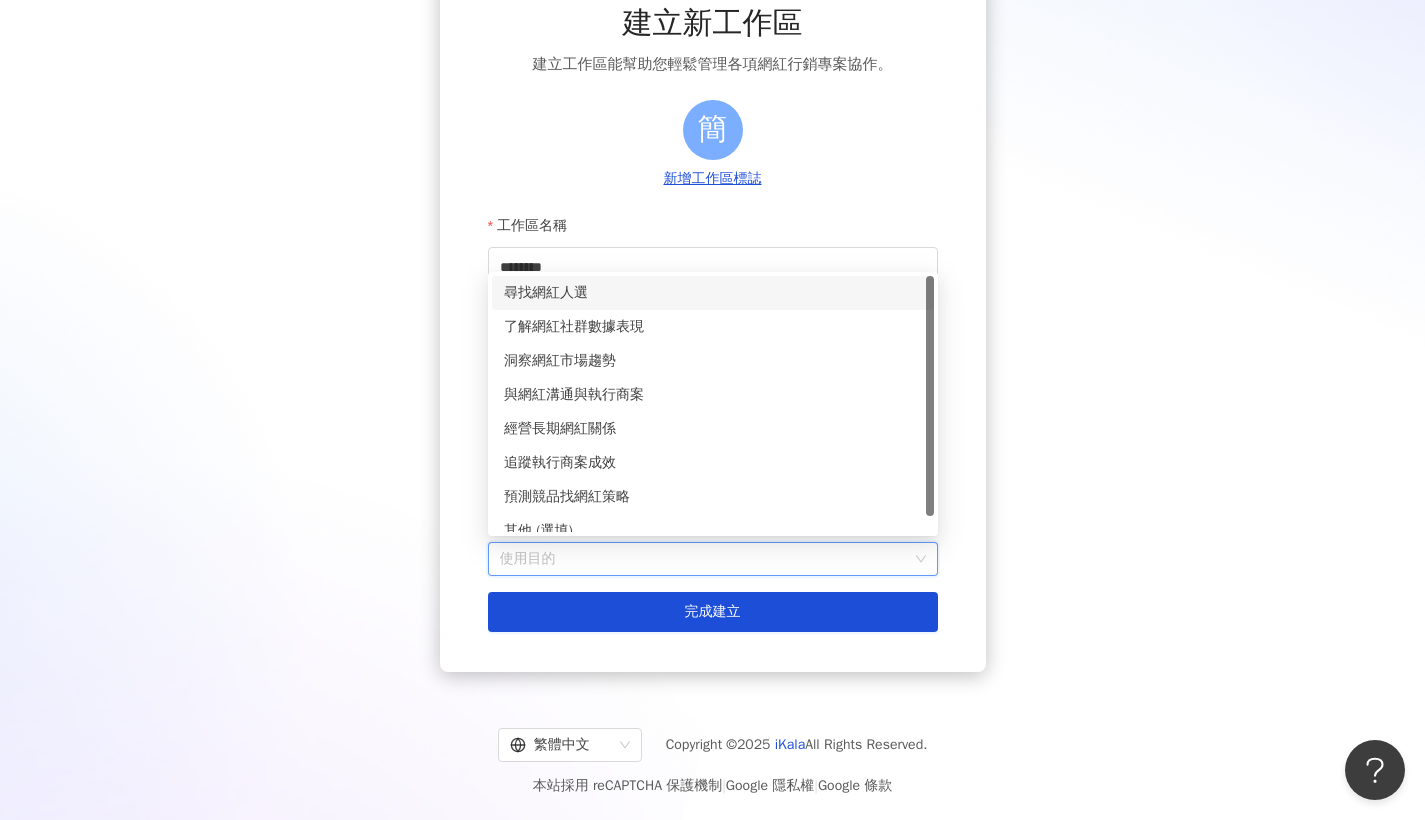click on "尋找網紅人選" at bounding box center (713, 293) 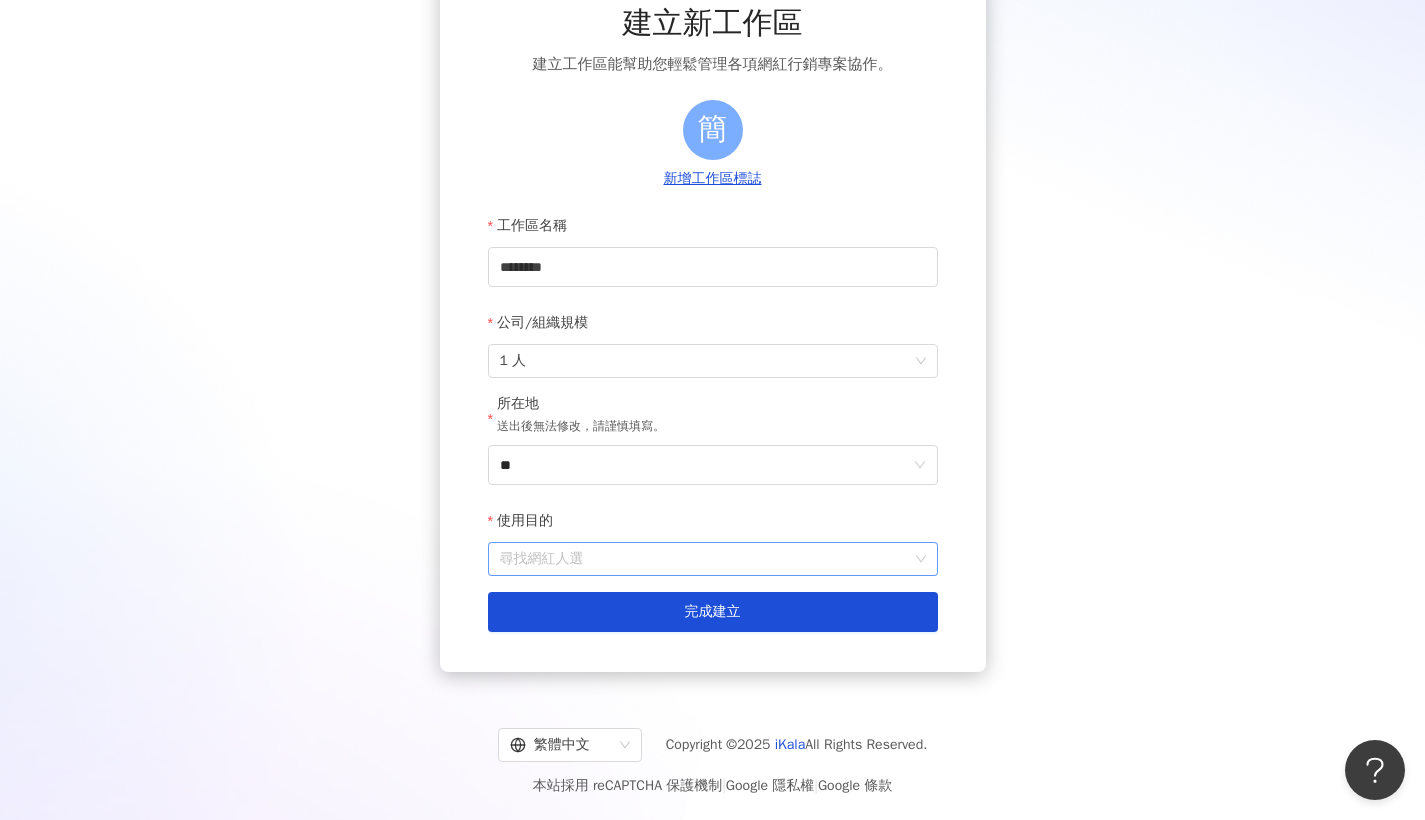 click on "尋找網紅人選" at bounding box center [713, 559] 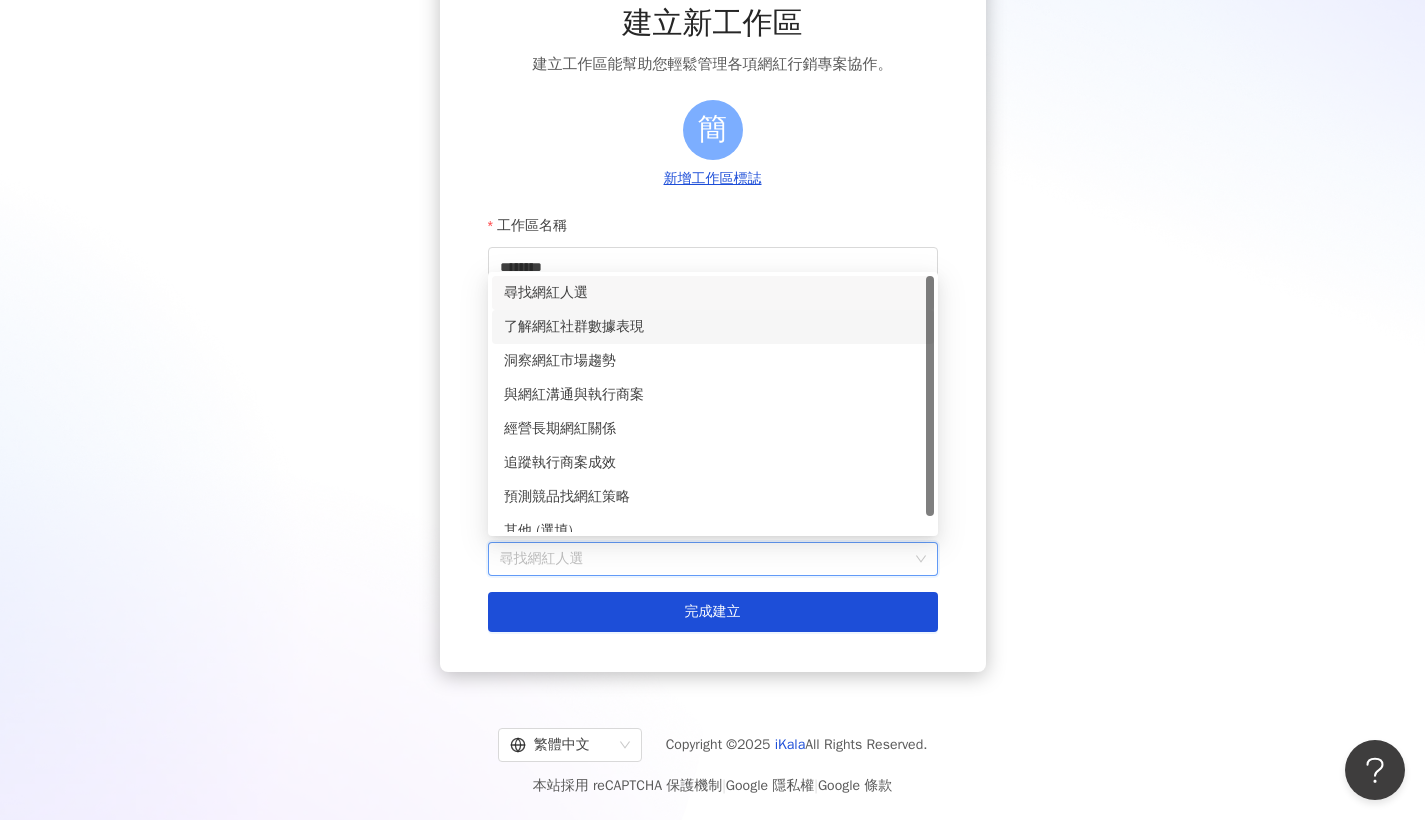 click on "了解網紅社群數據表現" at bounding box center [713, 327] 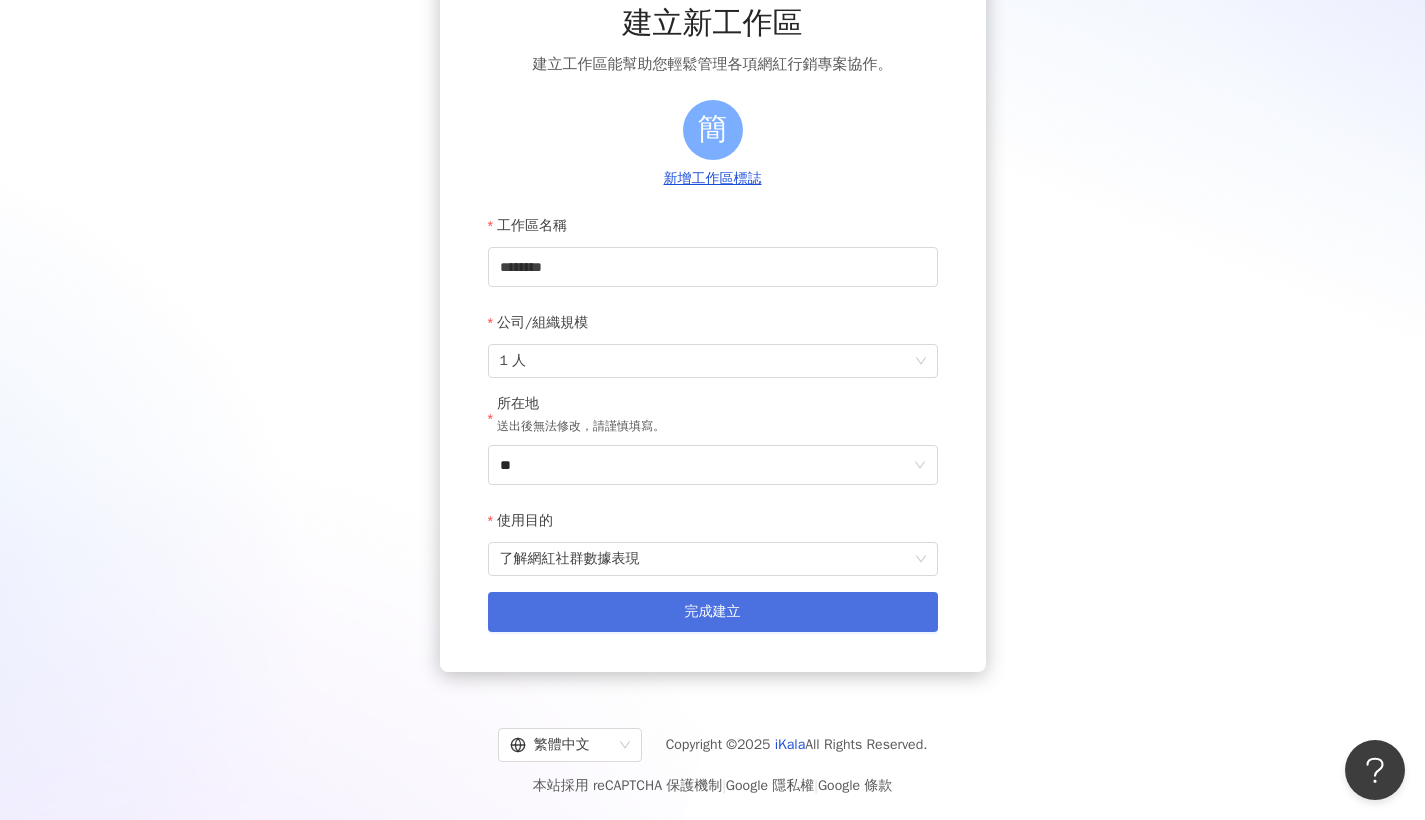 click on "完成建立" at bounding box center [713, 612] 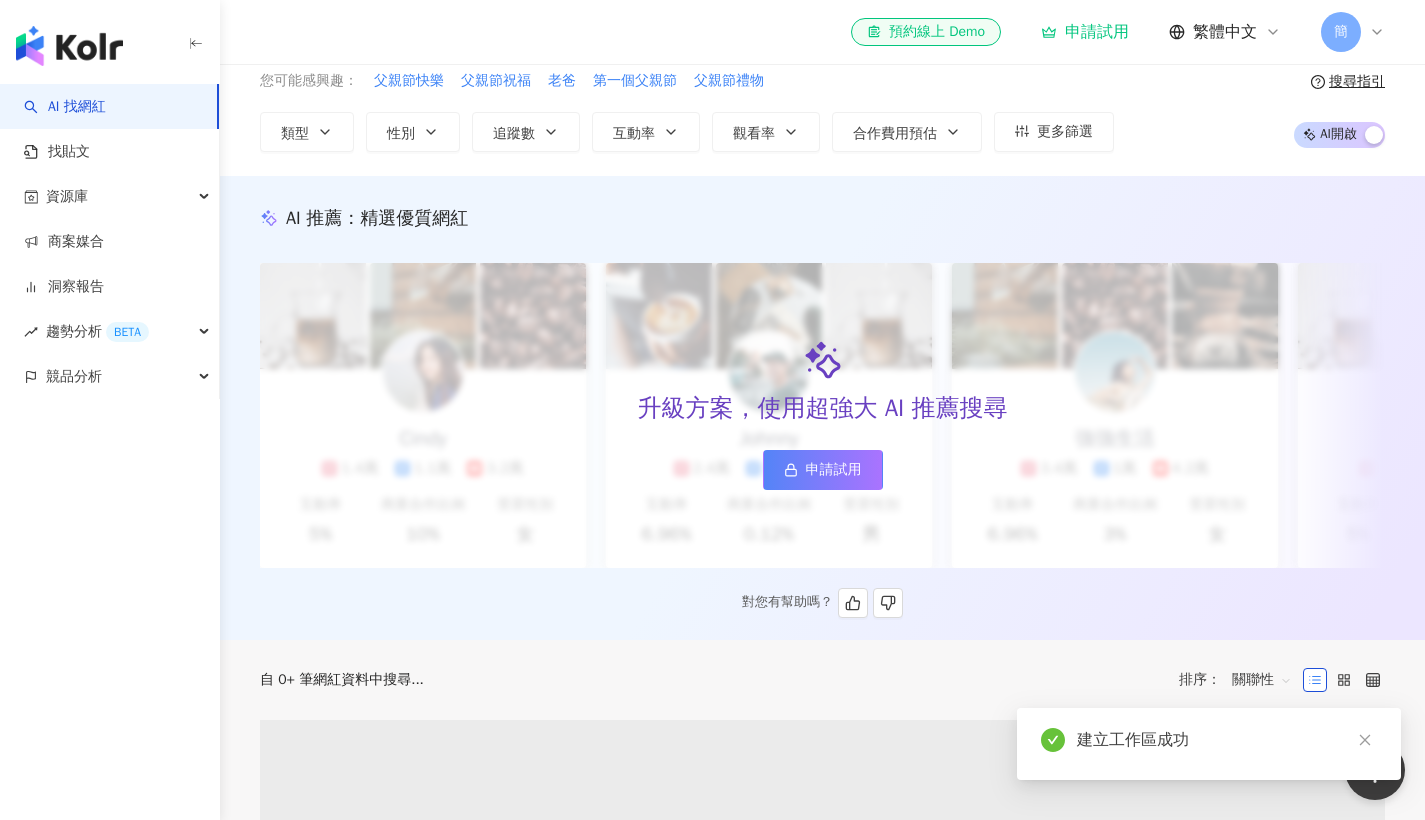 scroll, scrollTop: 0, scrollLeft: 0, axis: both 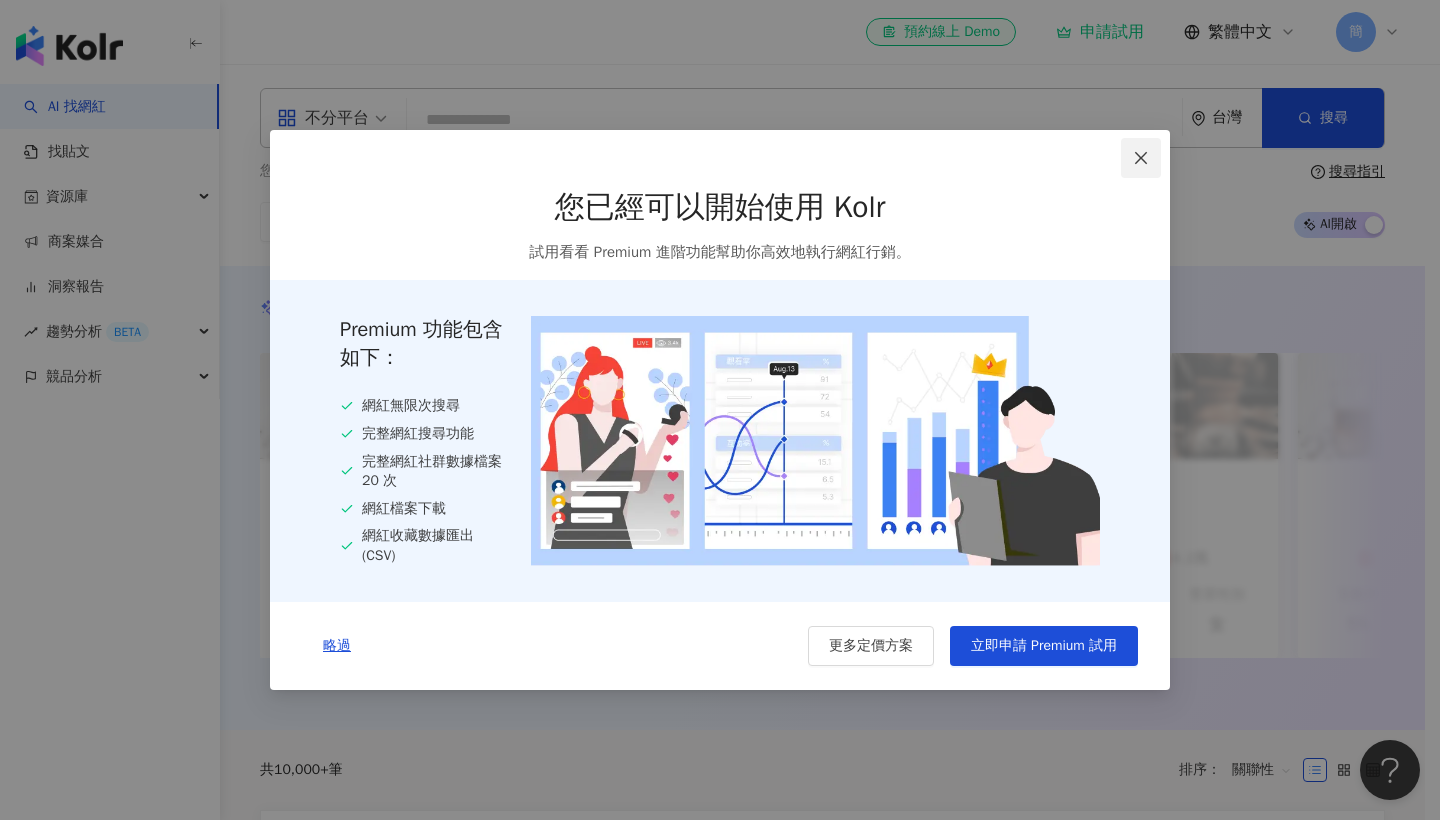 click at bounding box center (1141, 158) 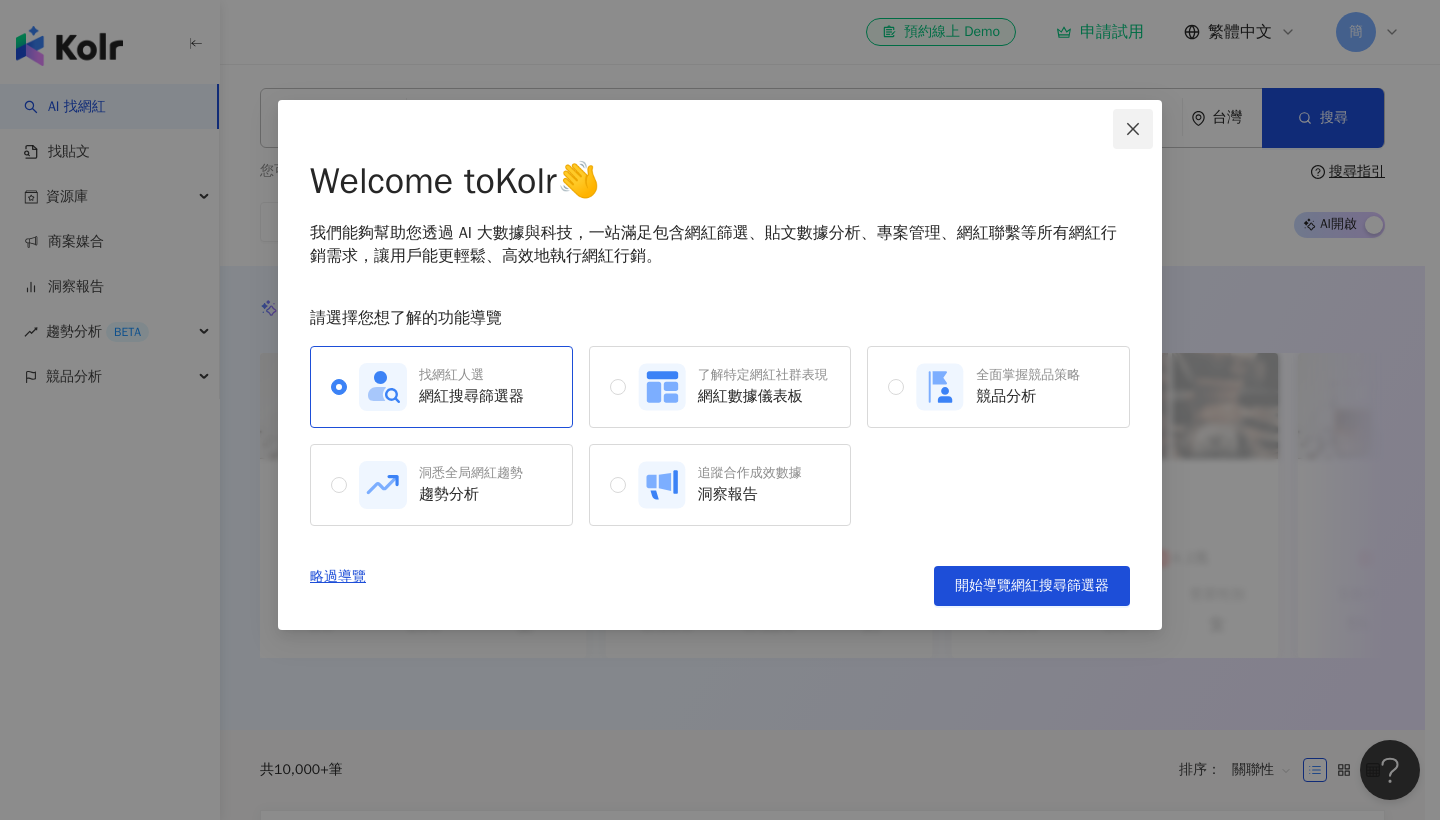 click at bounding box center [1133, 129] 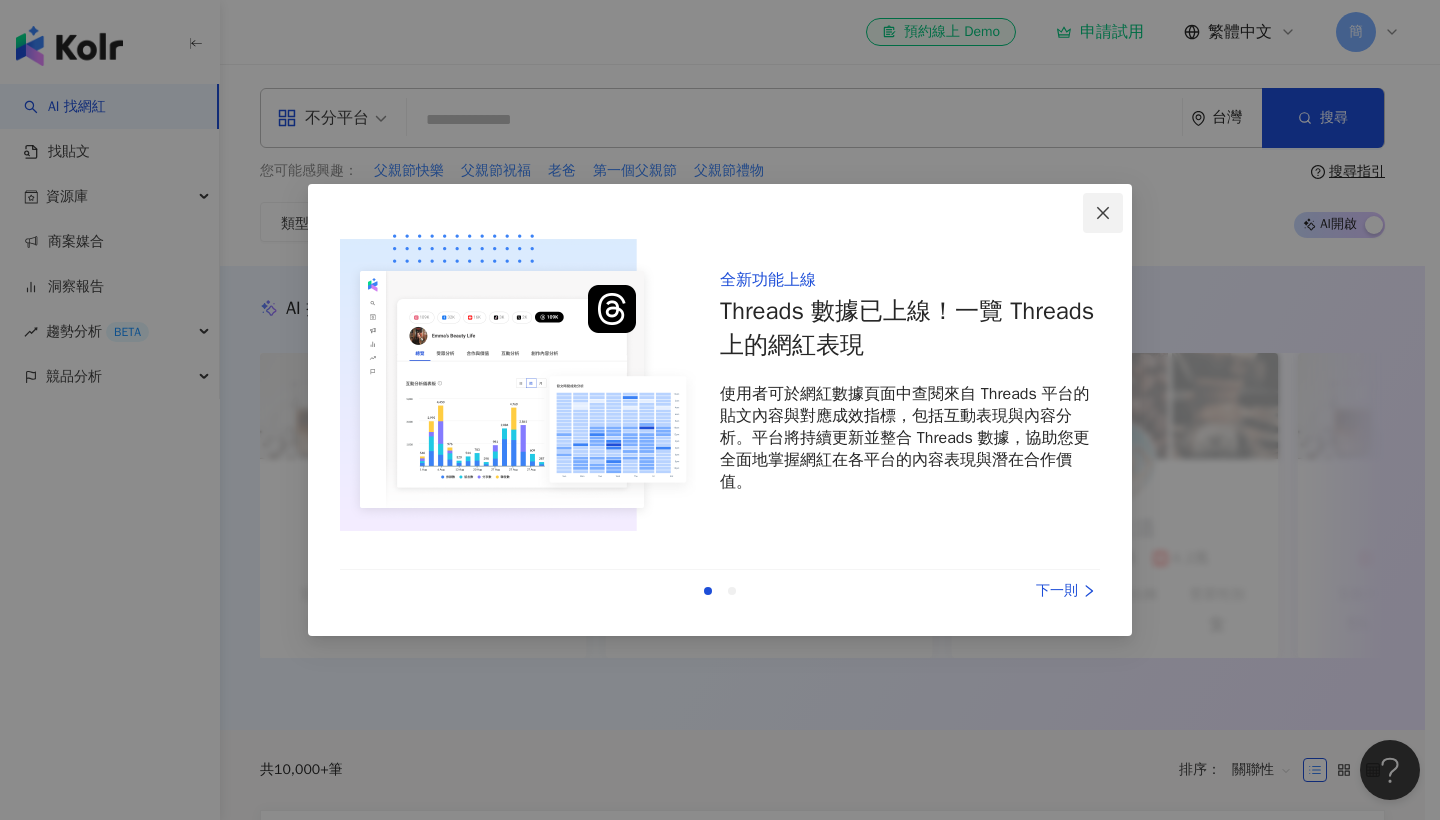 click 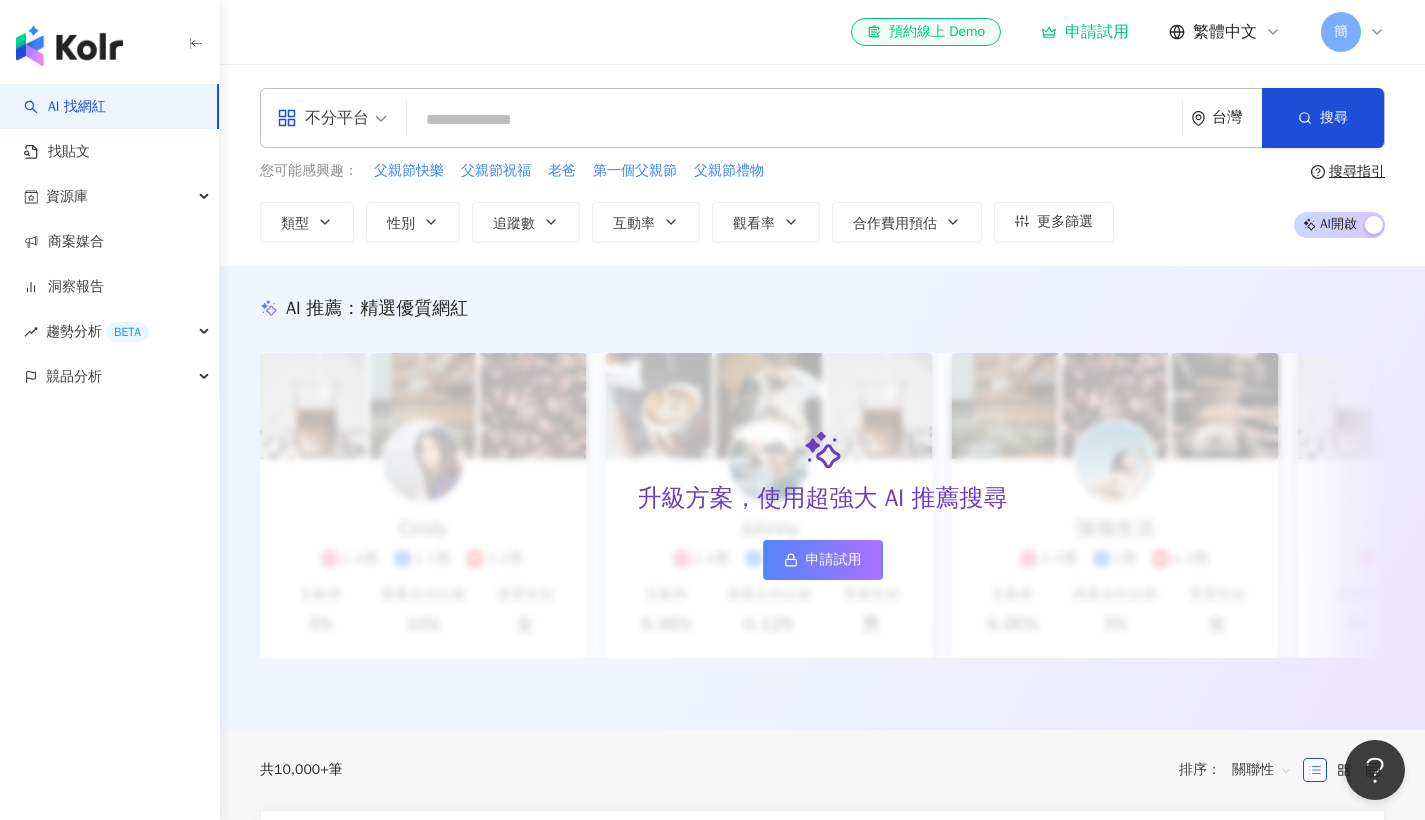 click at bounding box center (794, 120) 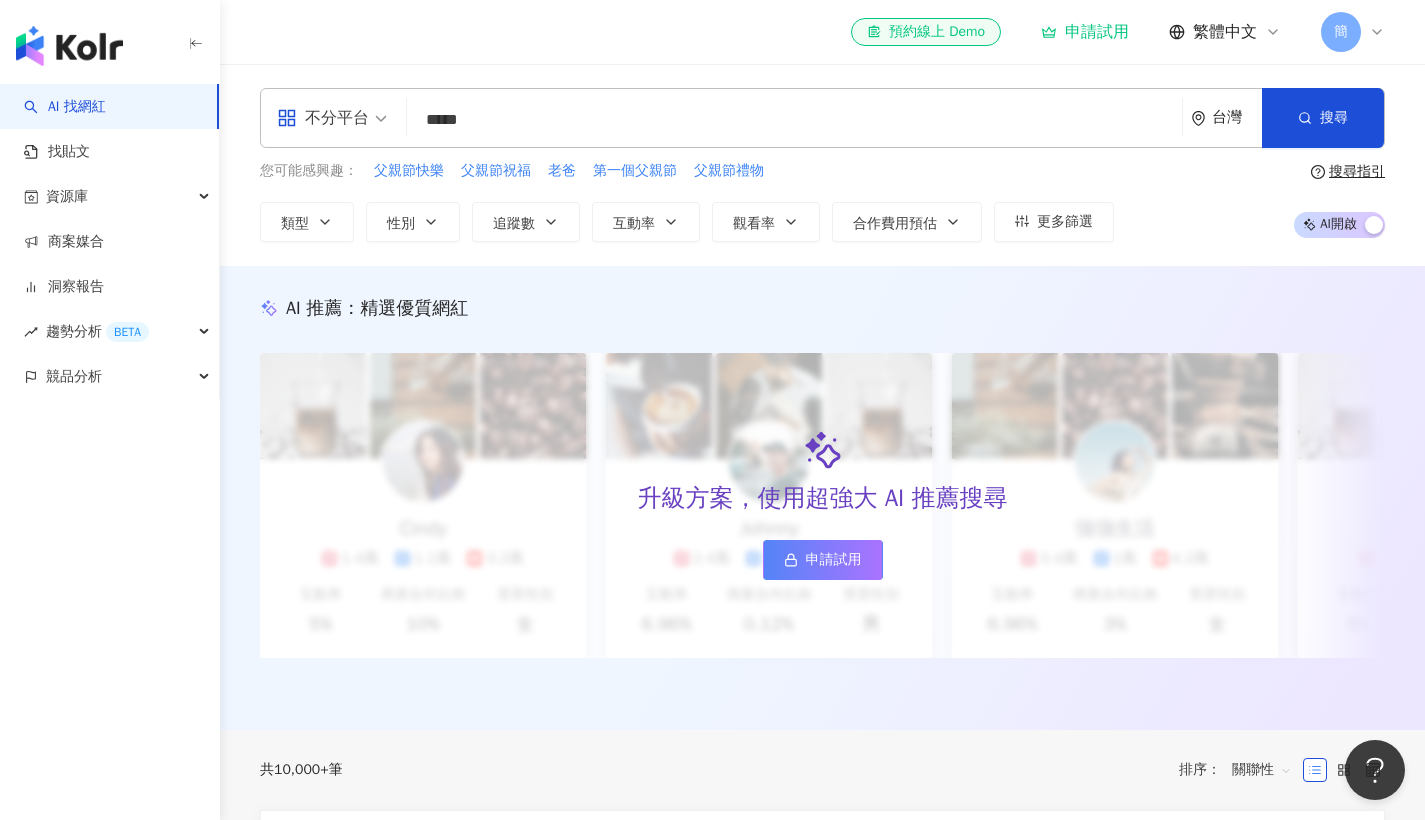 type on "****" 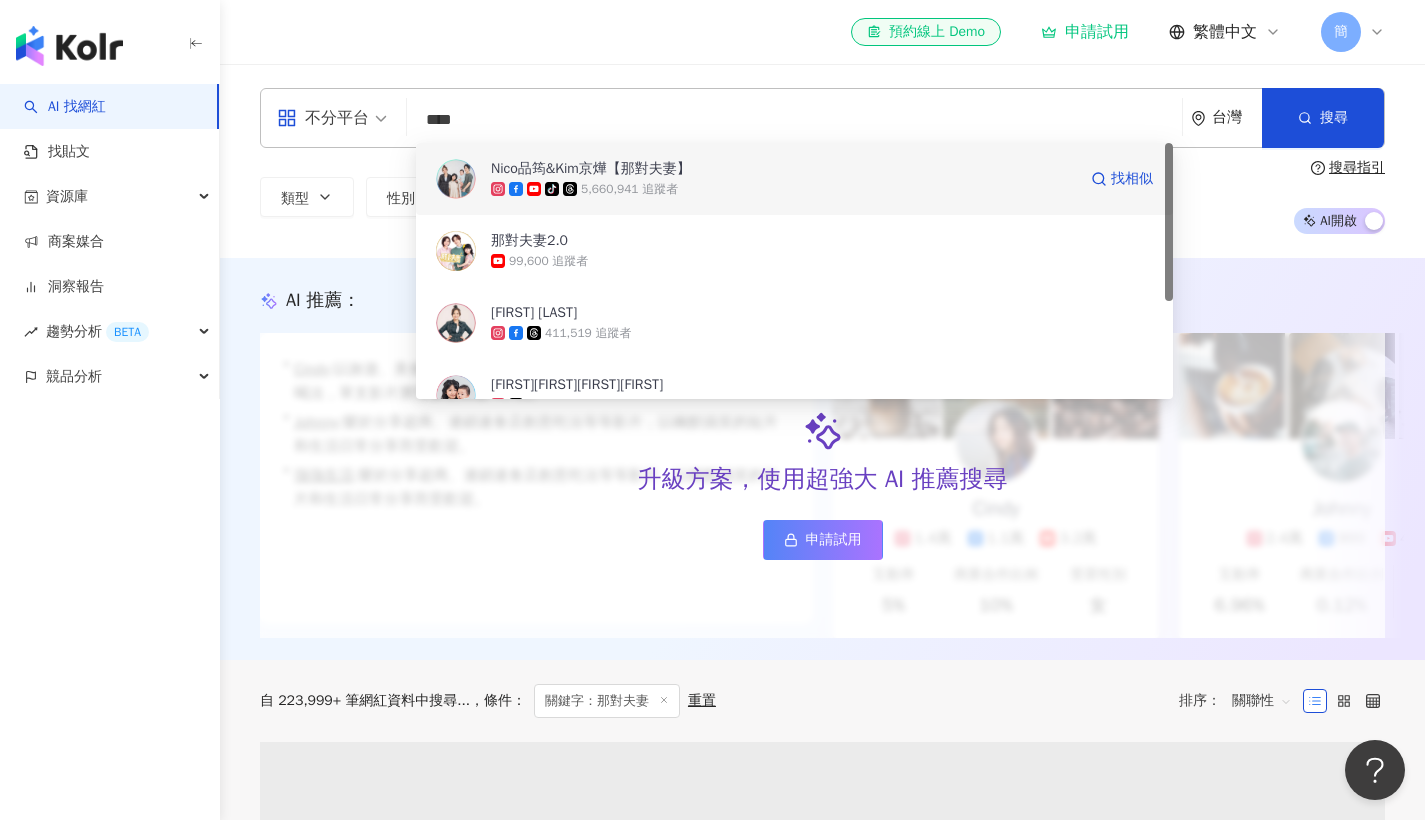 click on "tiktok-icon 5,660,941   追蹤者" at bounding box center (783, 189) 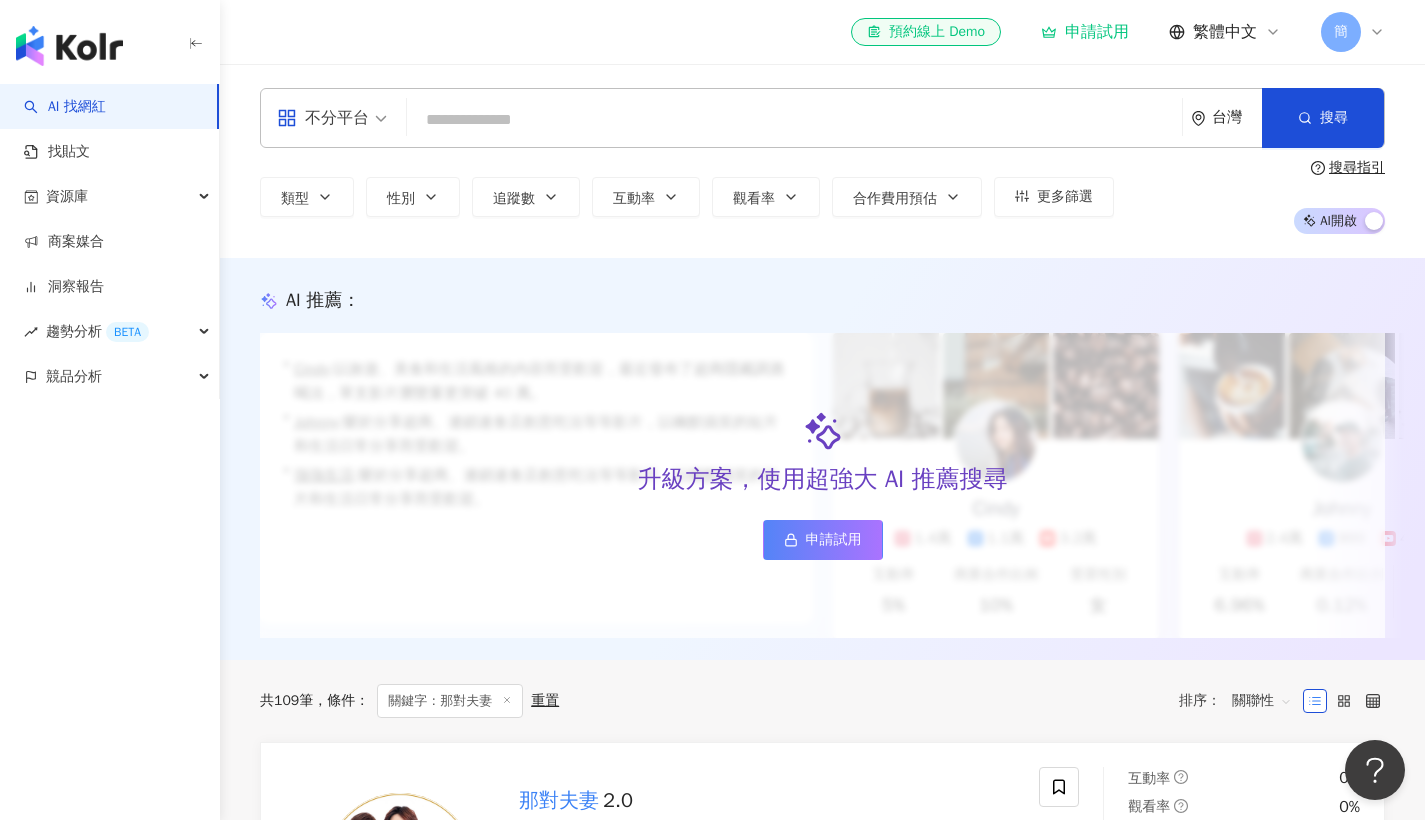 click at bounding box center (794, 120) 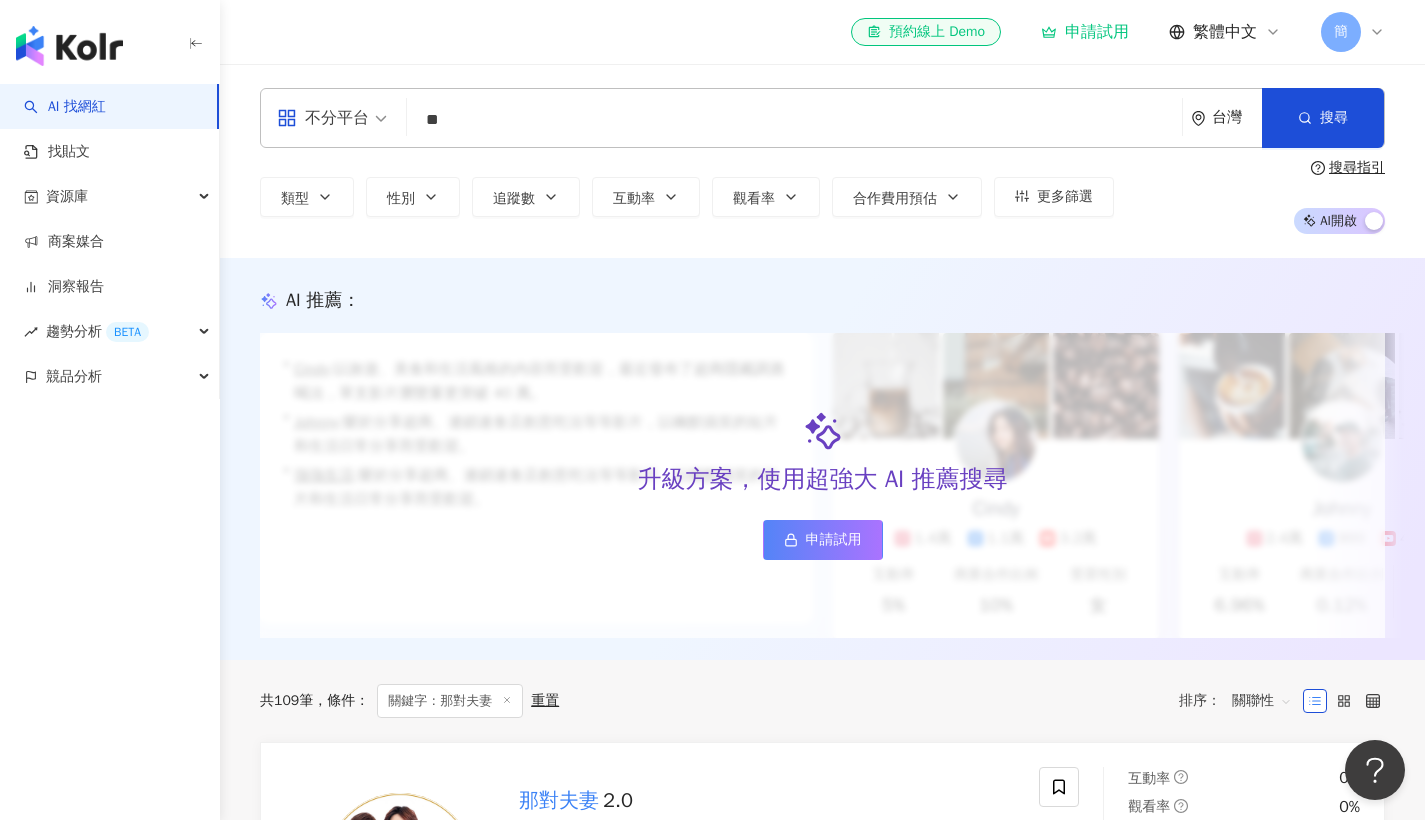 type on "*" 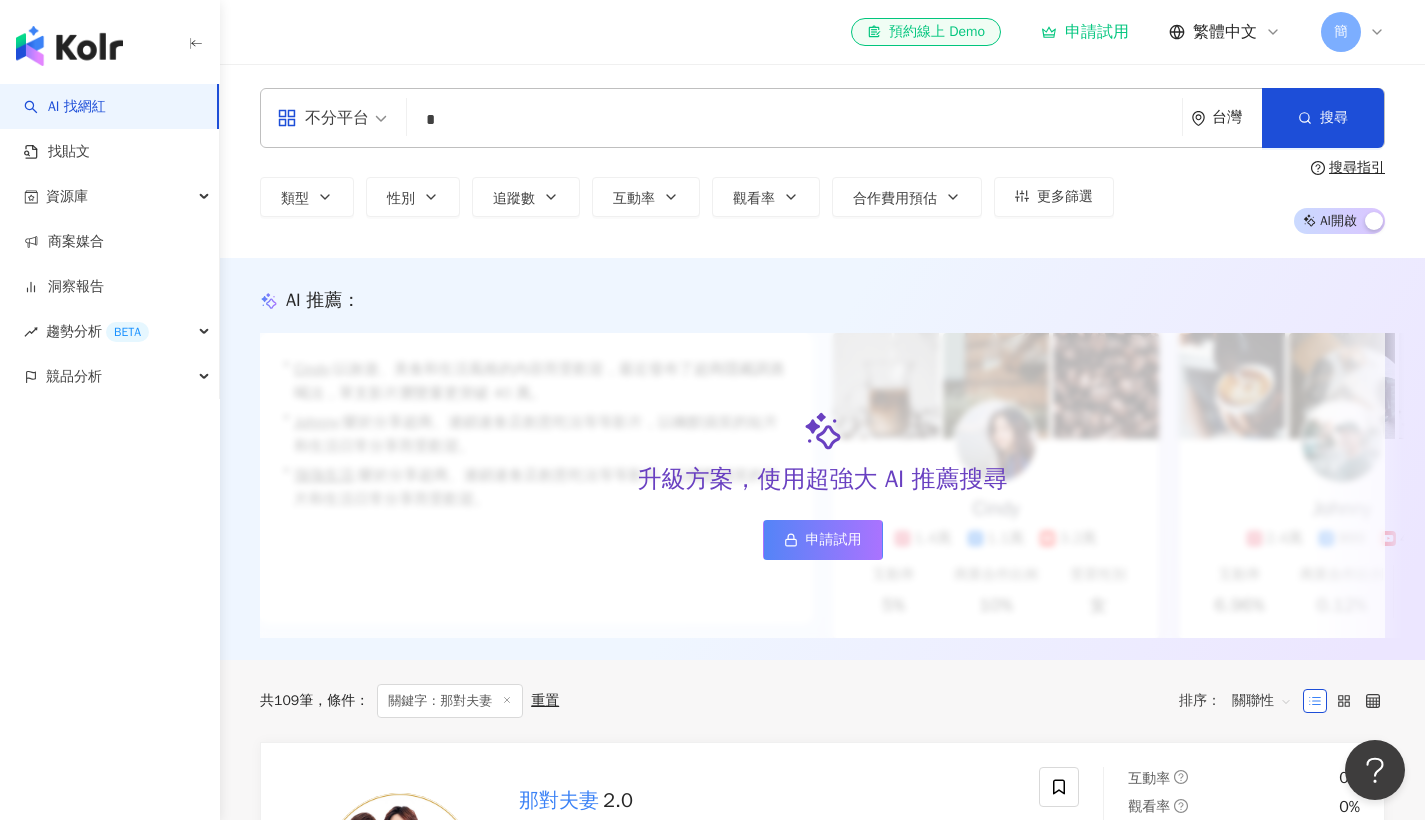 type 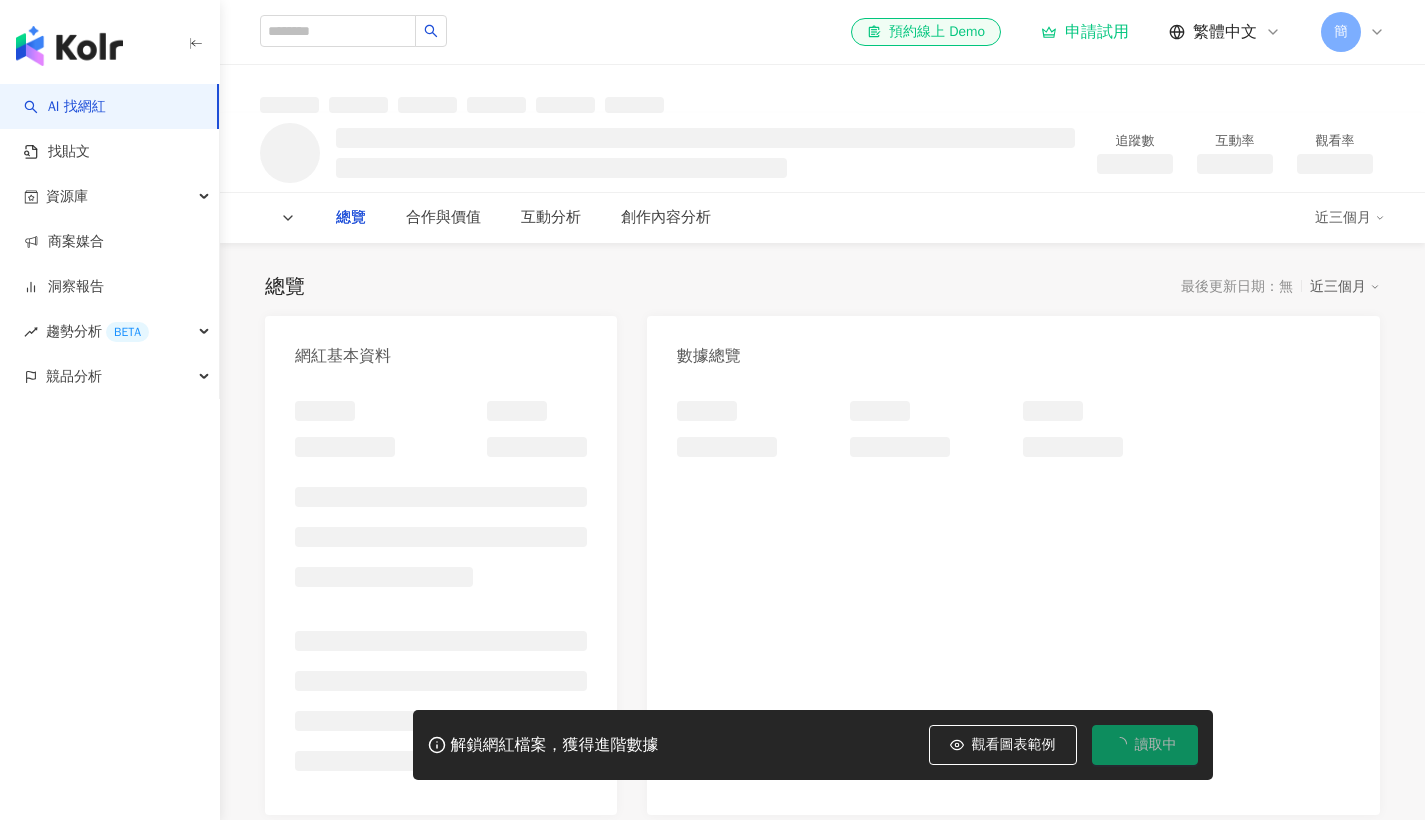 scroll, scrollTop: 0, scrollLeft: 0, axis: both 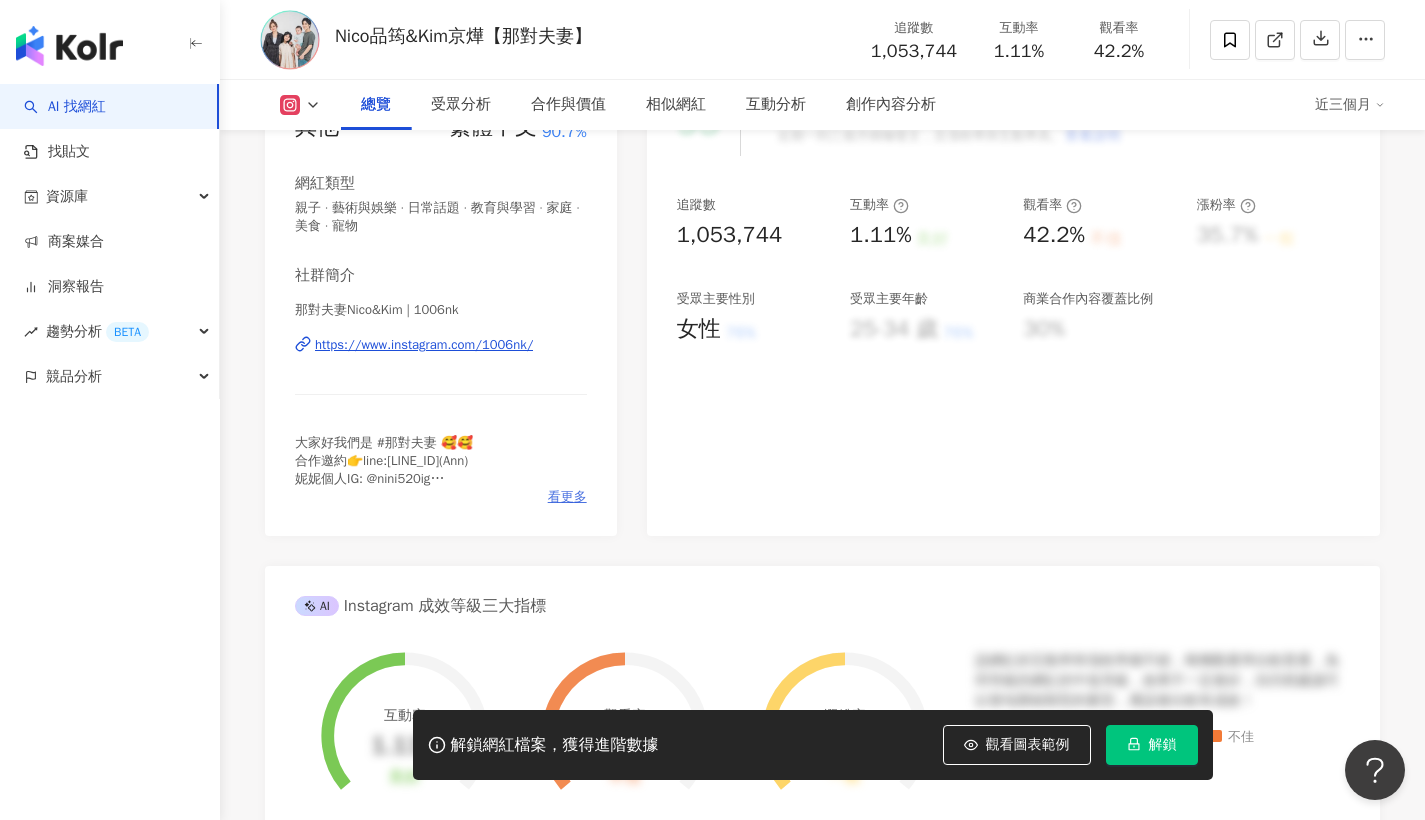 click on "看更多" at bounding box center (567, 497) 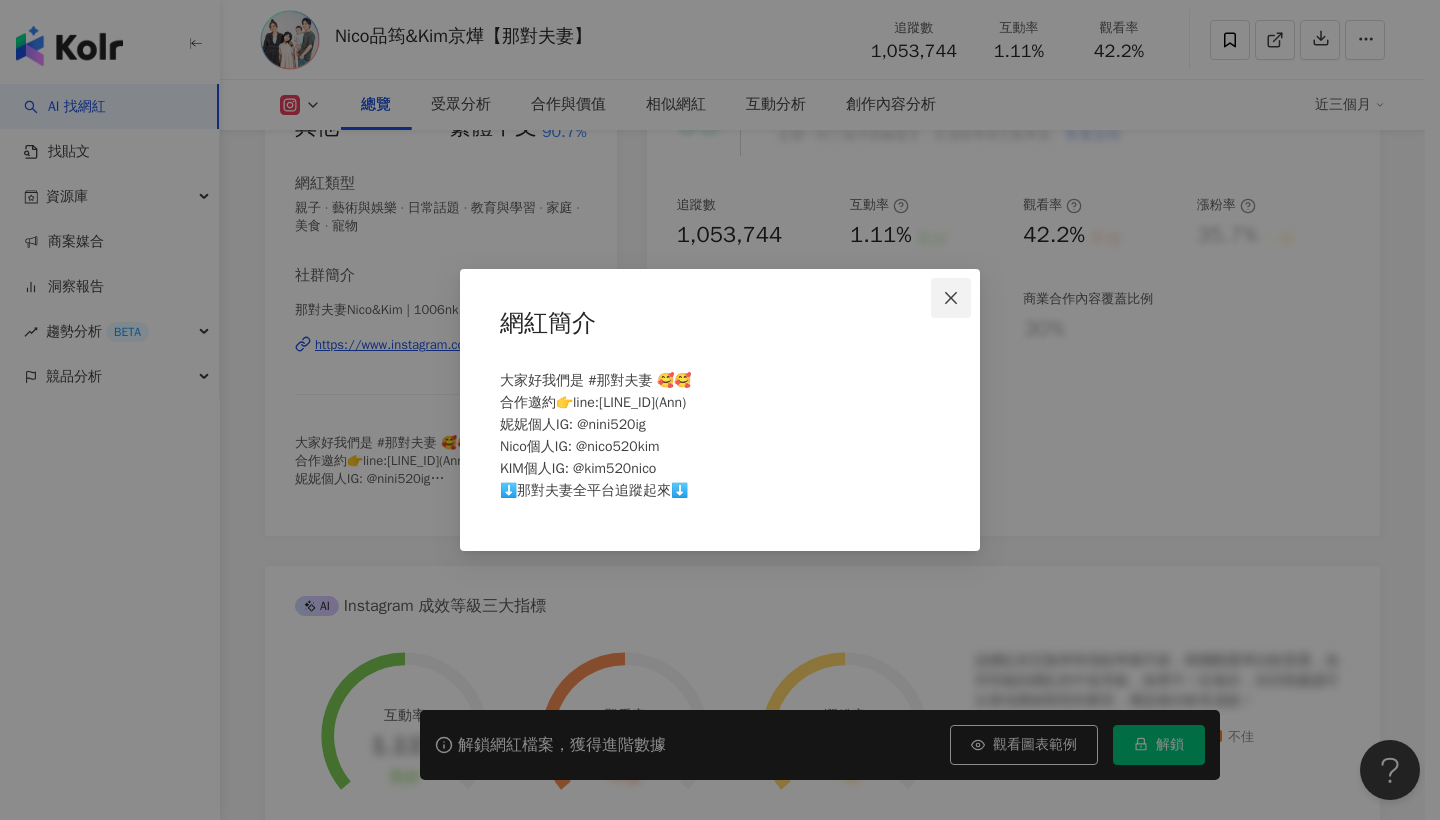 click at bounding box center [951, 298] 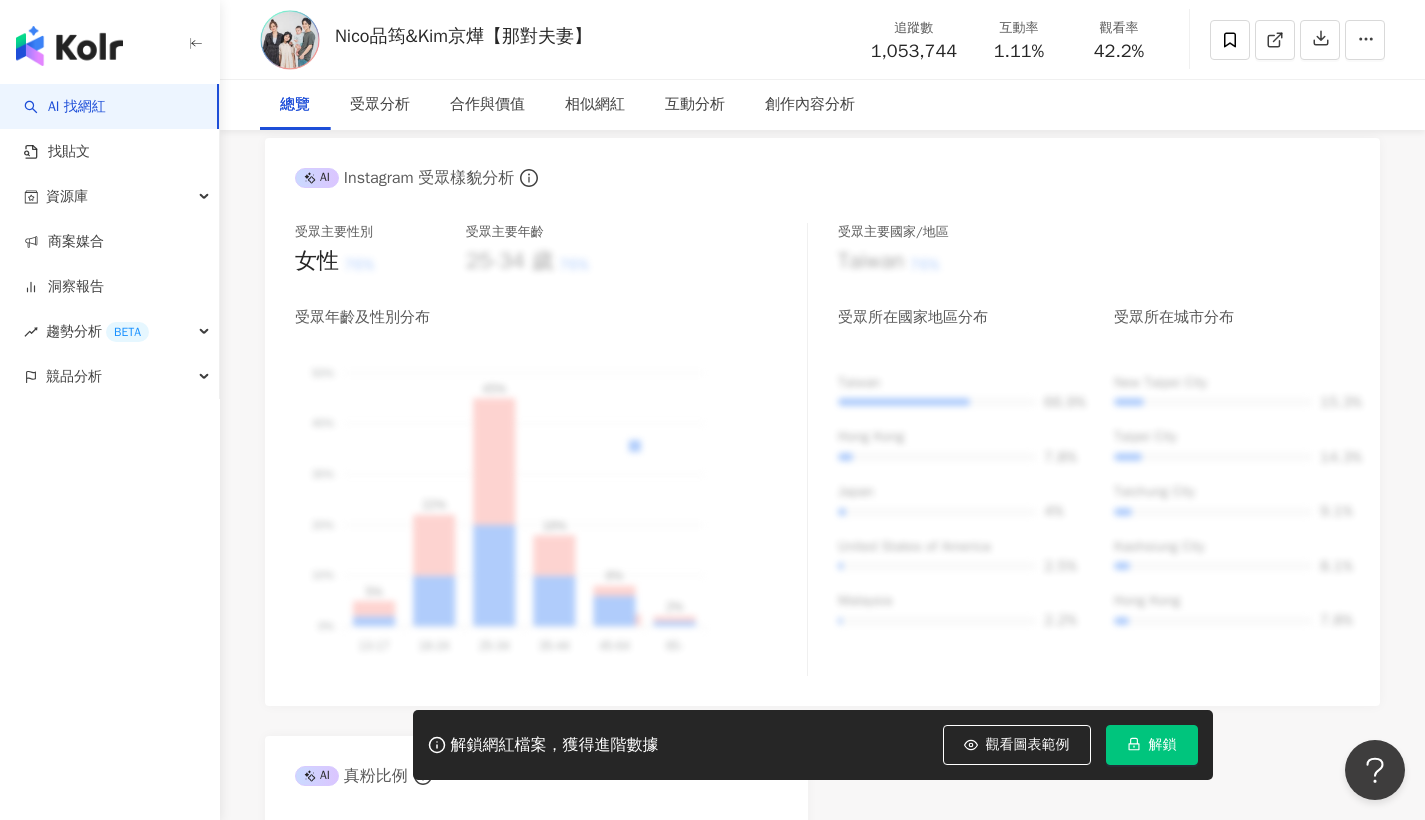 scroll, scrollTop: 0, scrollLeft: 0, axis: both 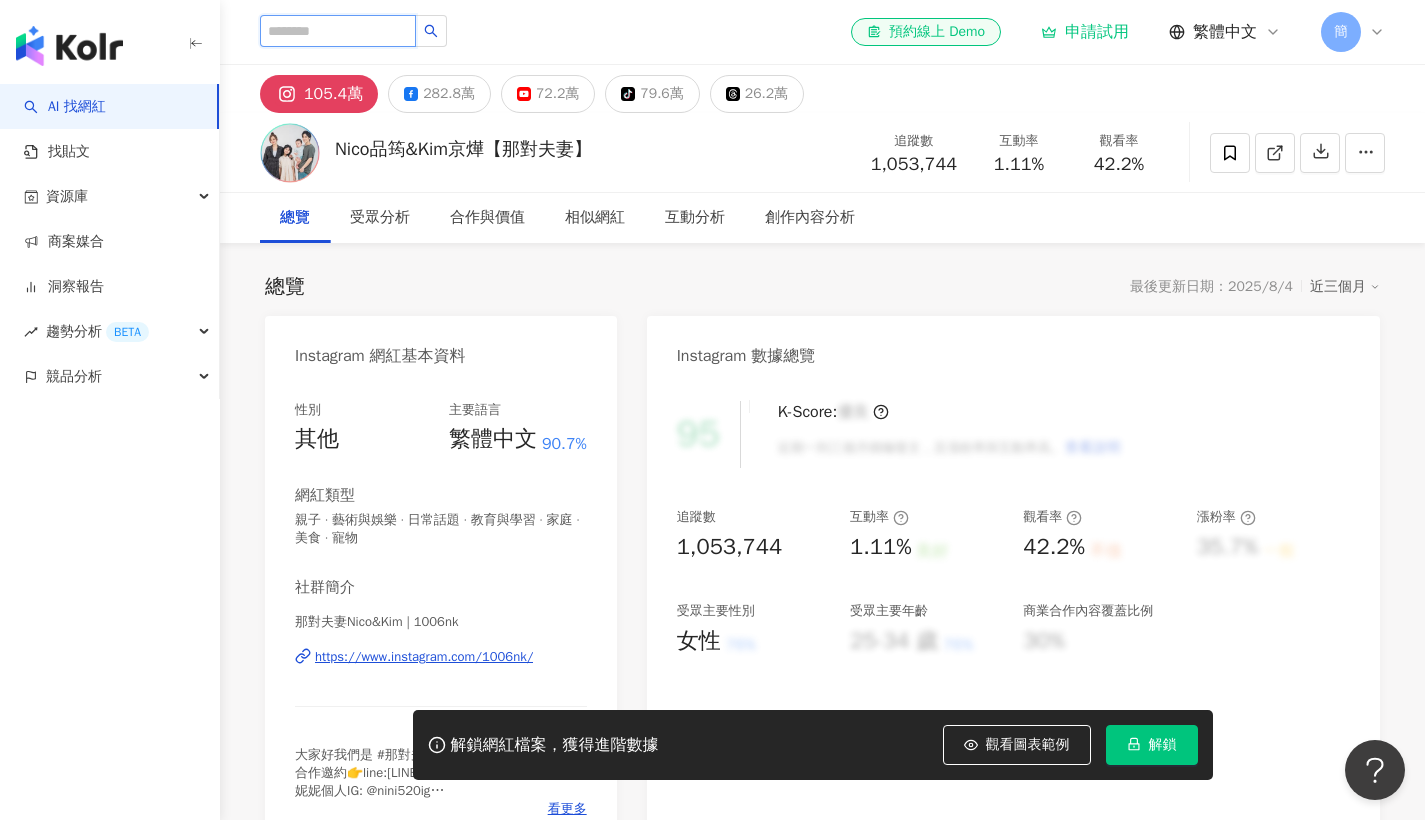 click at bounding box center (338, 31) 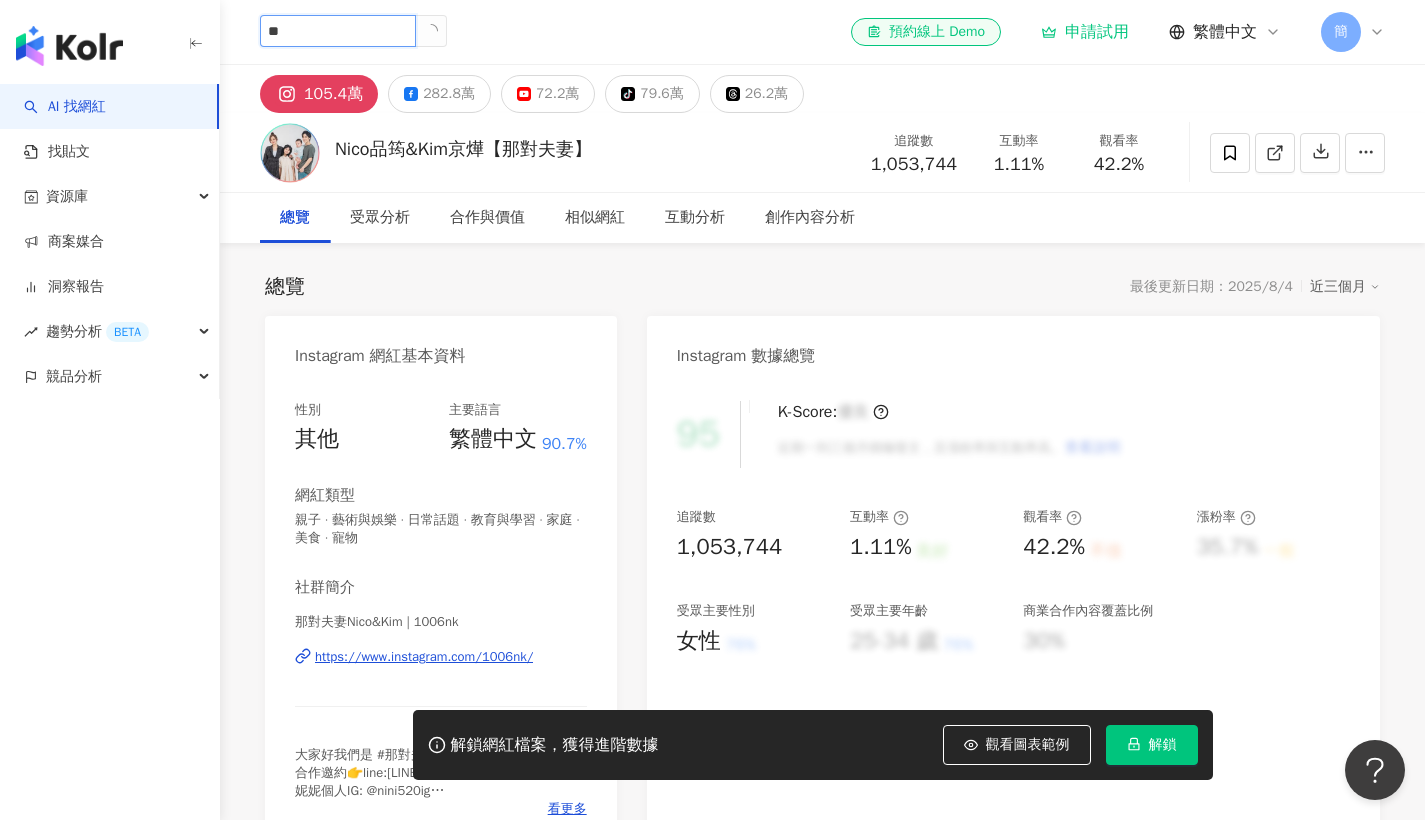 type on "*" 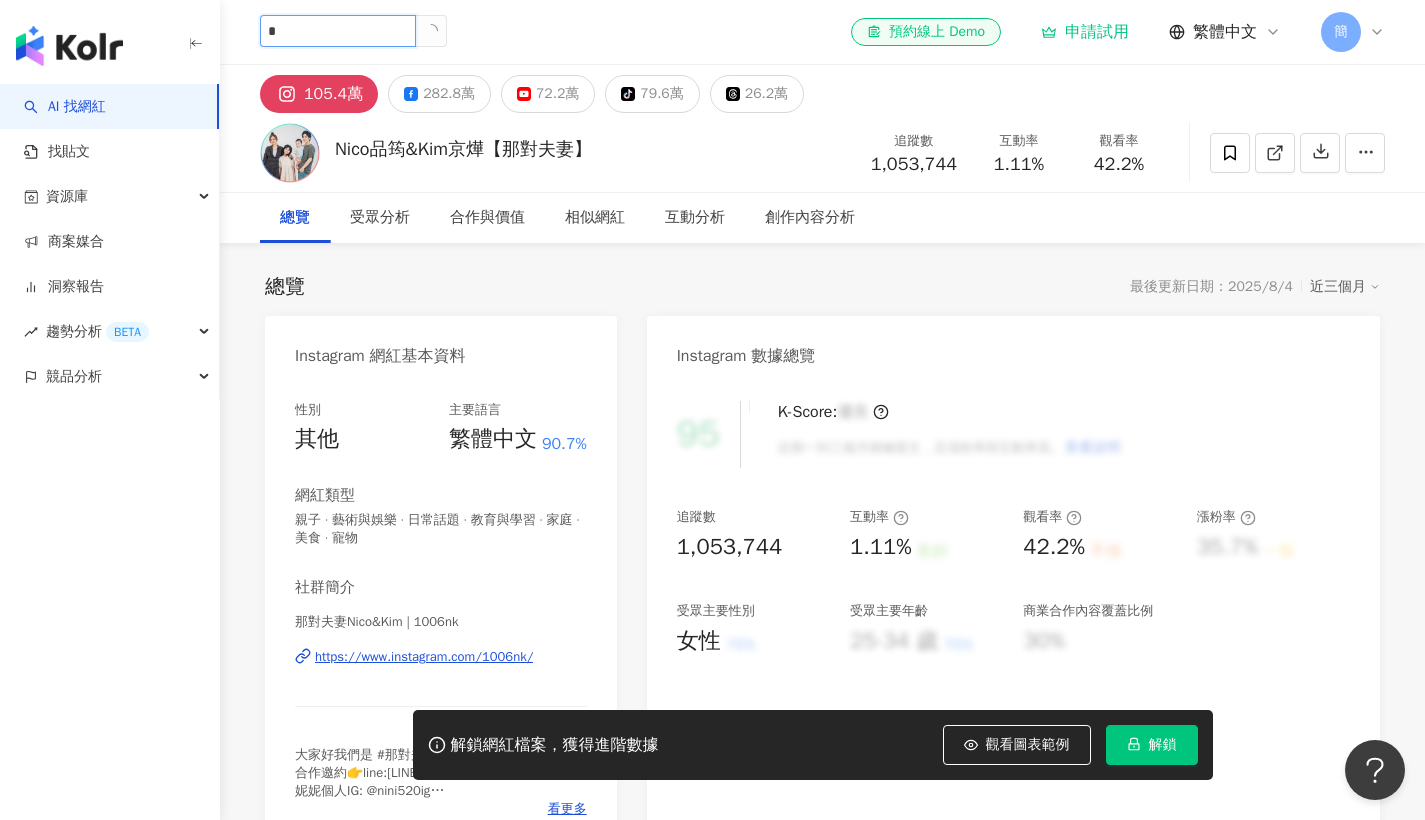 type 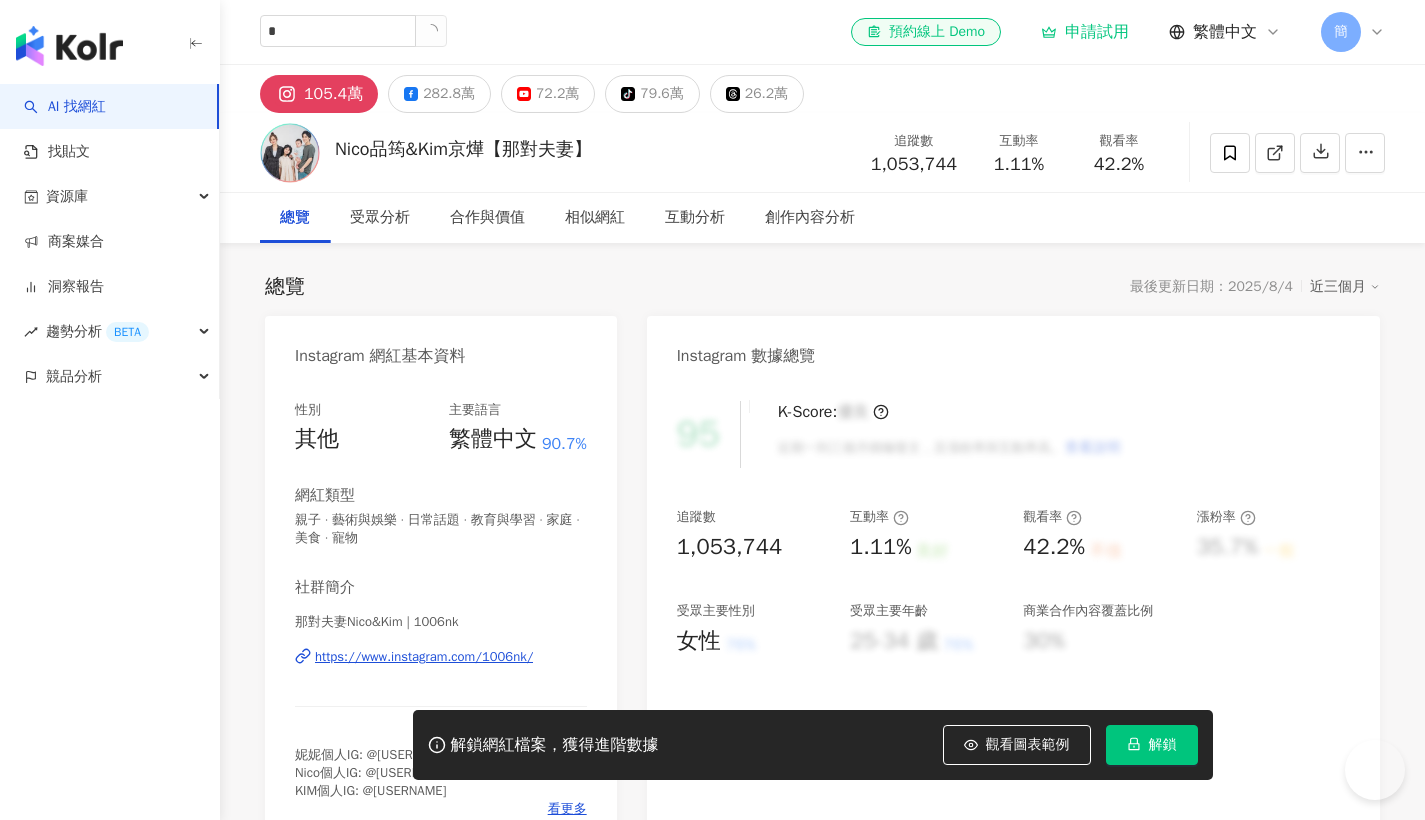 scroll, scrollTop: 0, scrollLeft: 0, axis: both 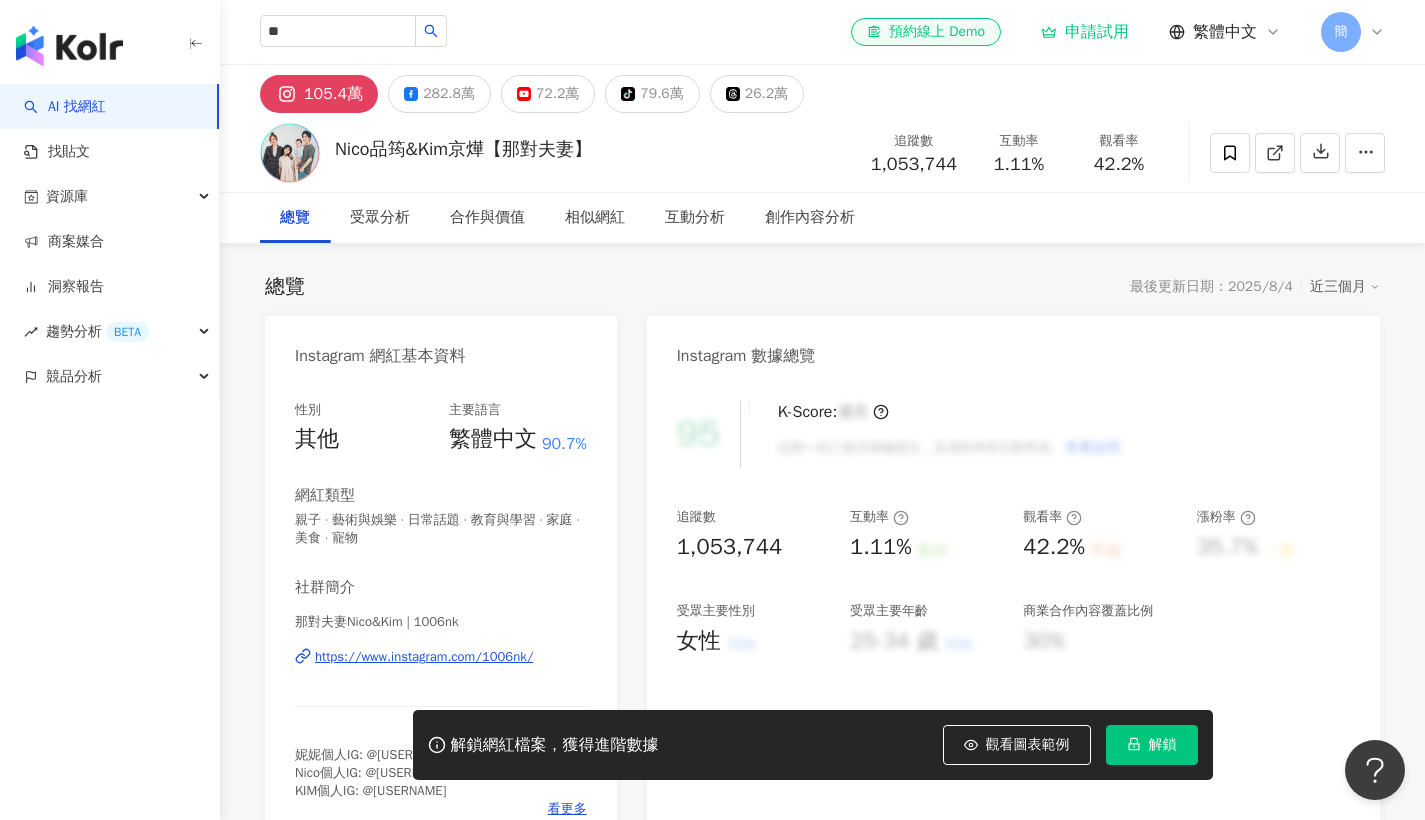 type on "**" 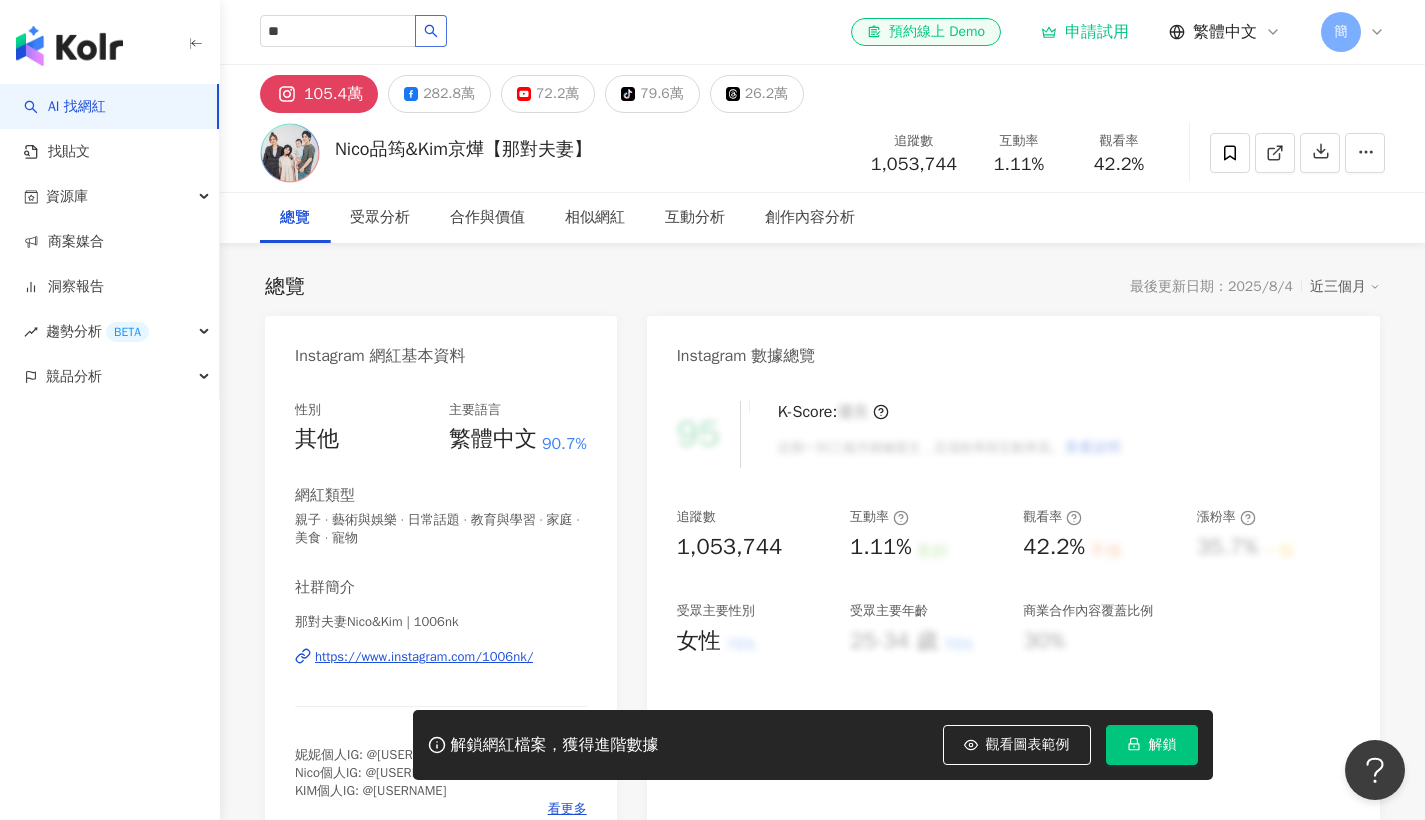 click at bounding box center (431, 31) 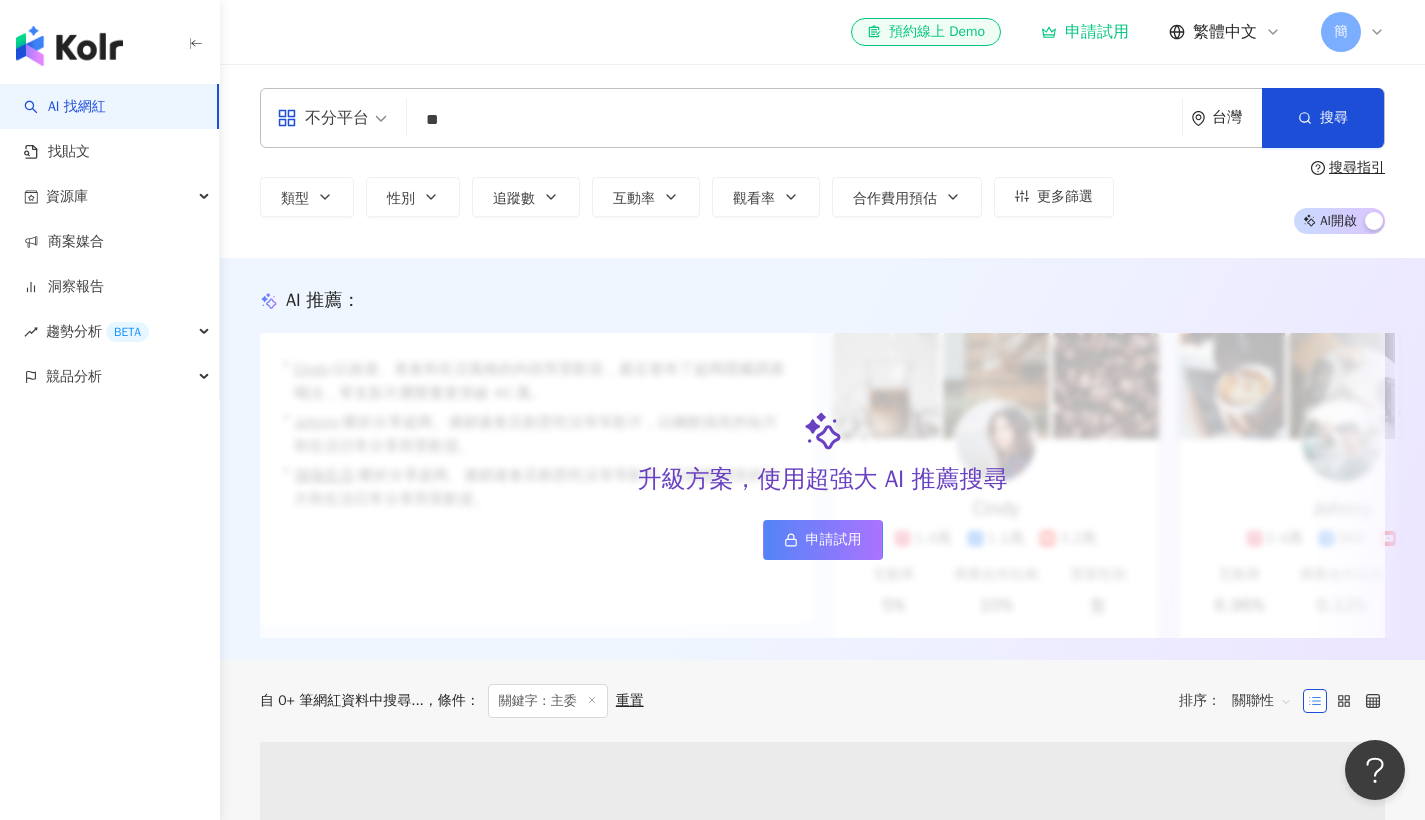 click on "el-icon-cs 預約線上 Demo 申請試用 繁體中文 簡" at bounding box center (822, 32) 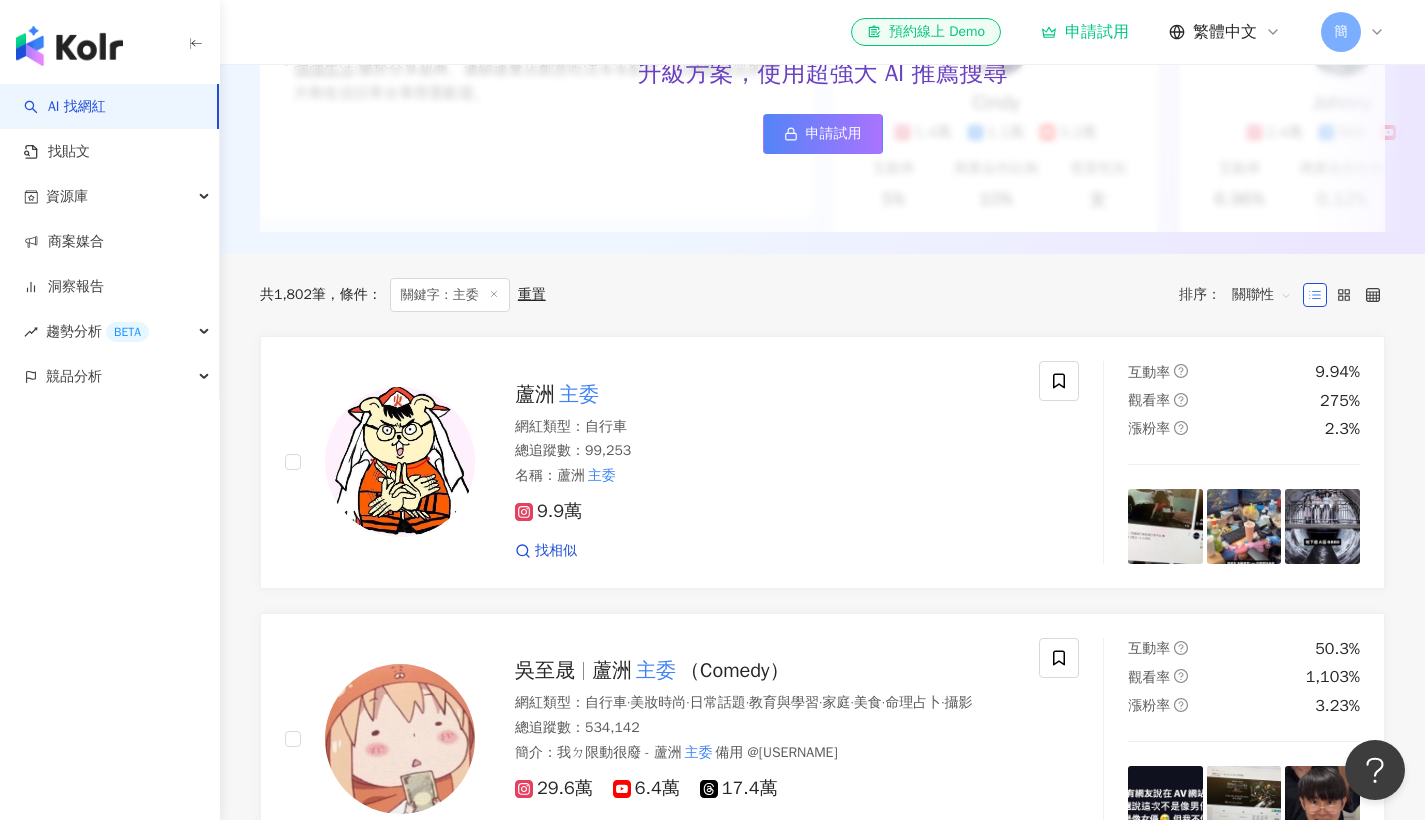 scroll, scrollTop: 412, scrollLeft: 0, axis: vertical 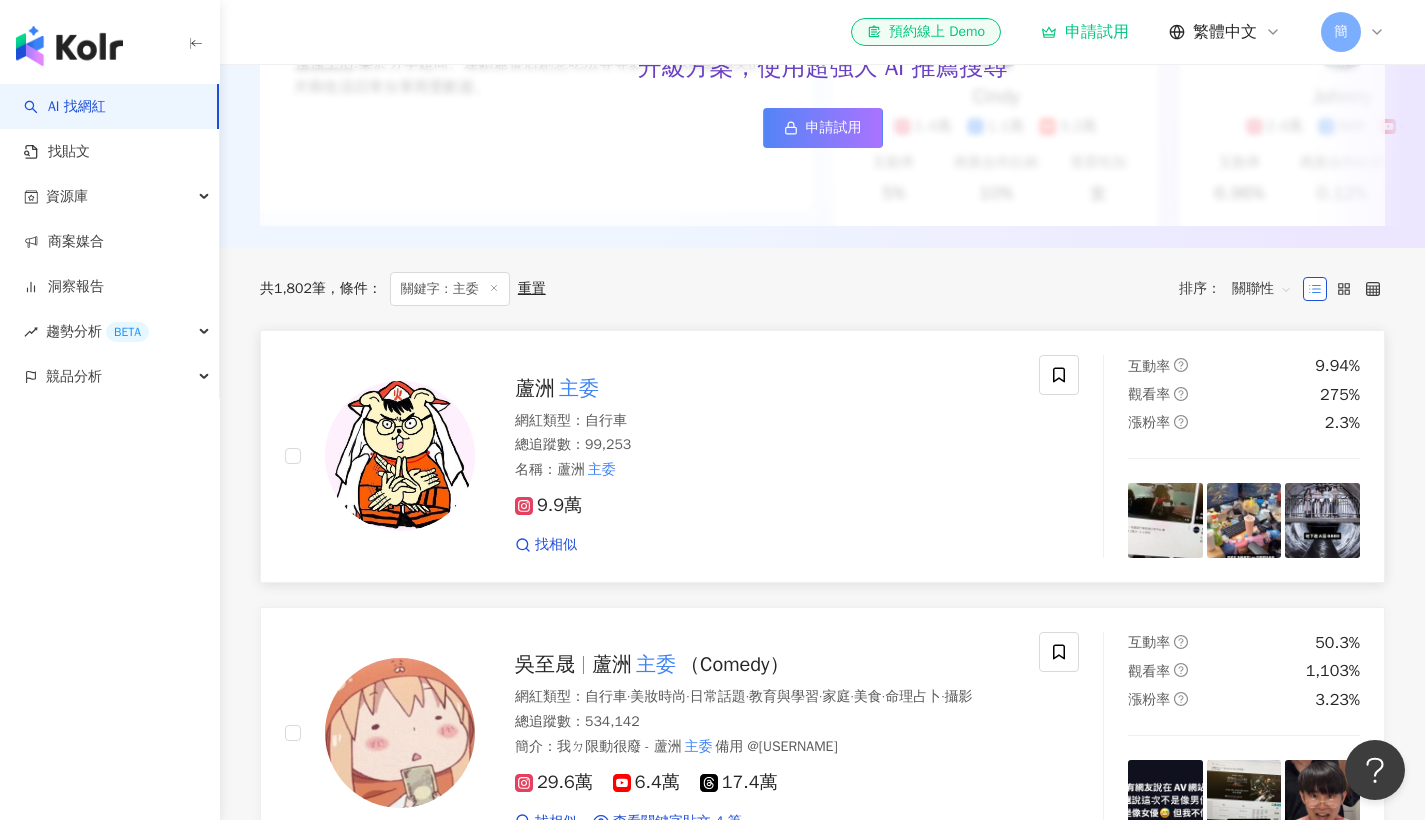 click on "蘆洲 主委 網紅類型 ： 自行車 總追蹤數 ： 99,253 名稱 ： 蘆洲 主委 9.9萬 找相似" at bounding box center [745, 457] 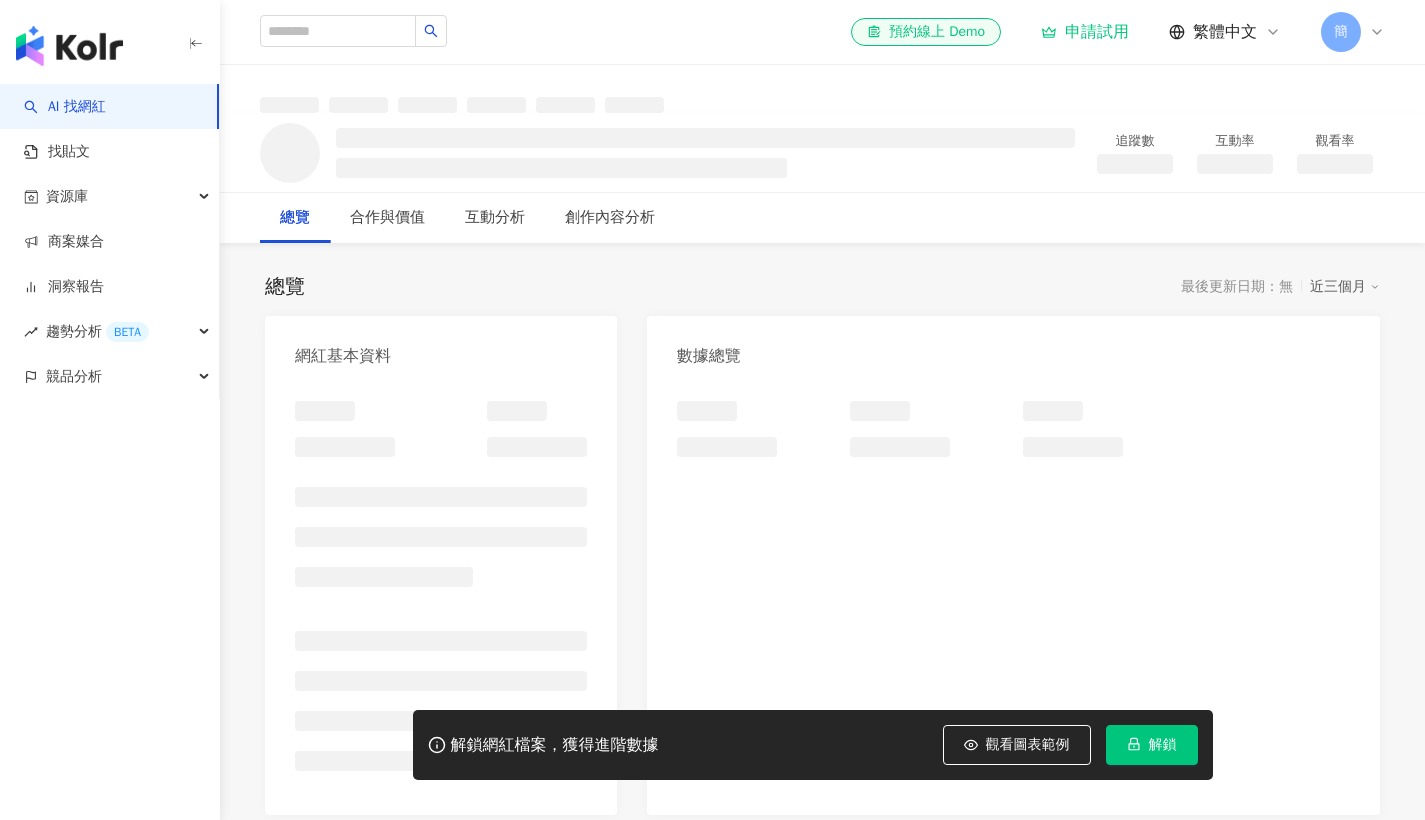 scroll, scrollTop: 0, scrollLeft: 0, axis: both 